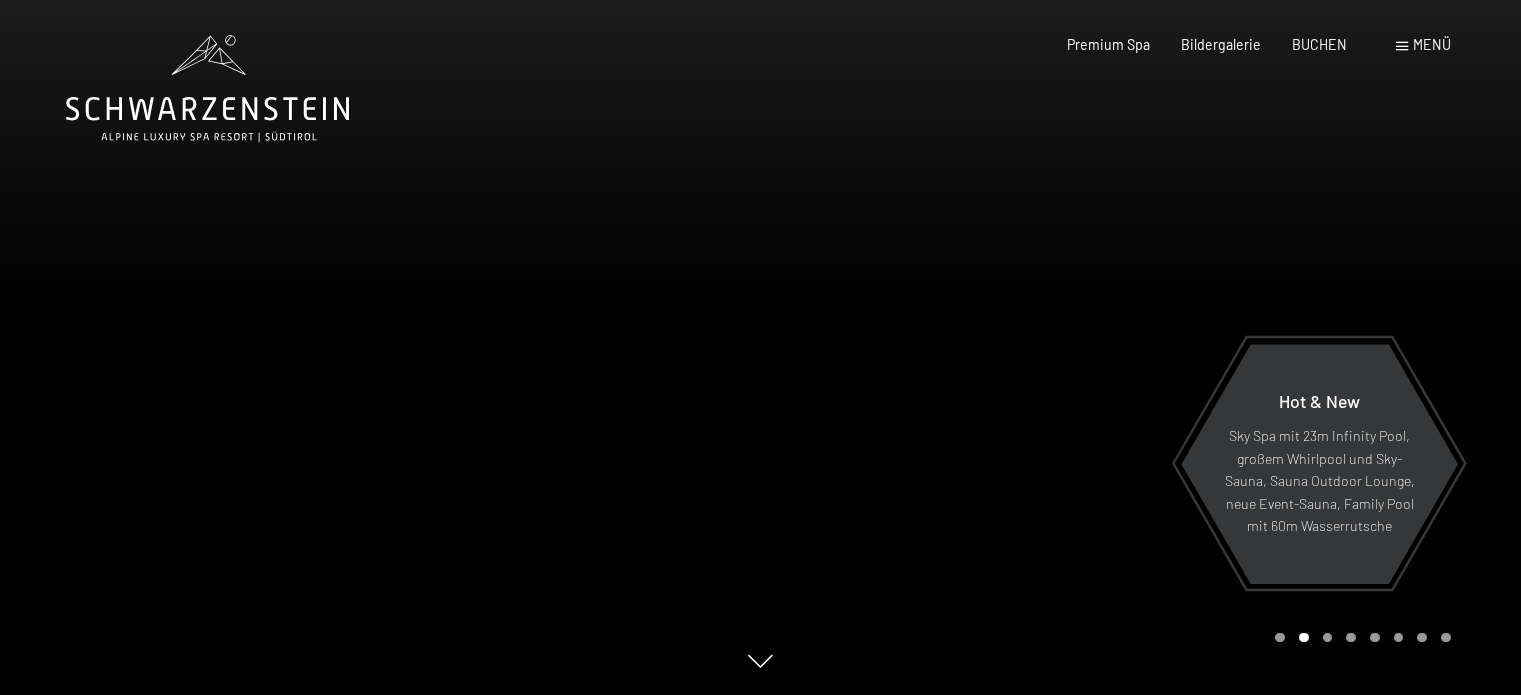 scroll, scrollTop: 0, scrollLeft: 0, axis: both 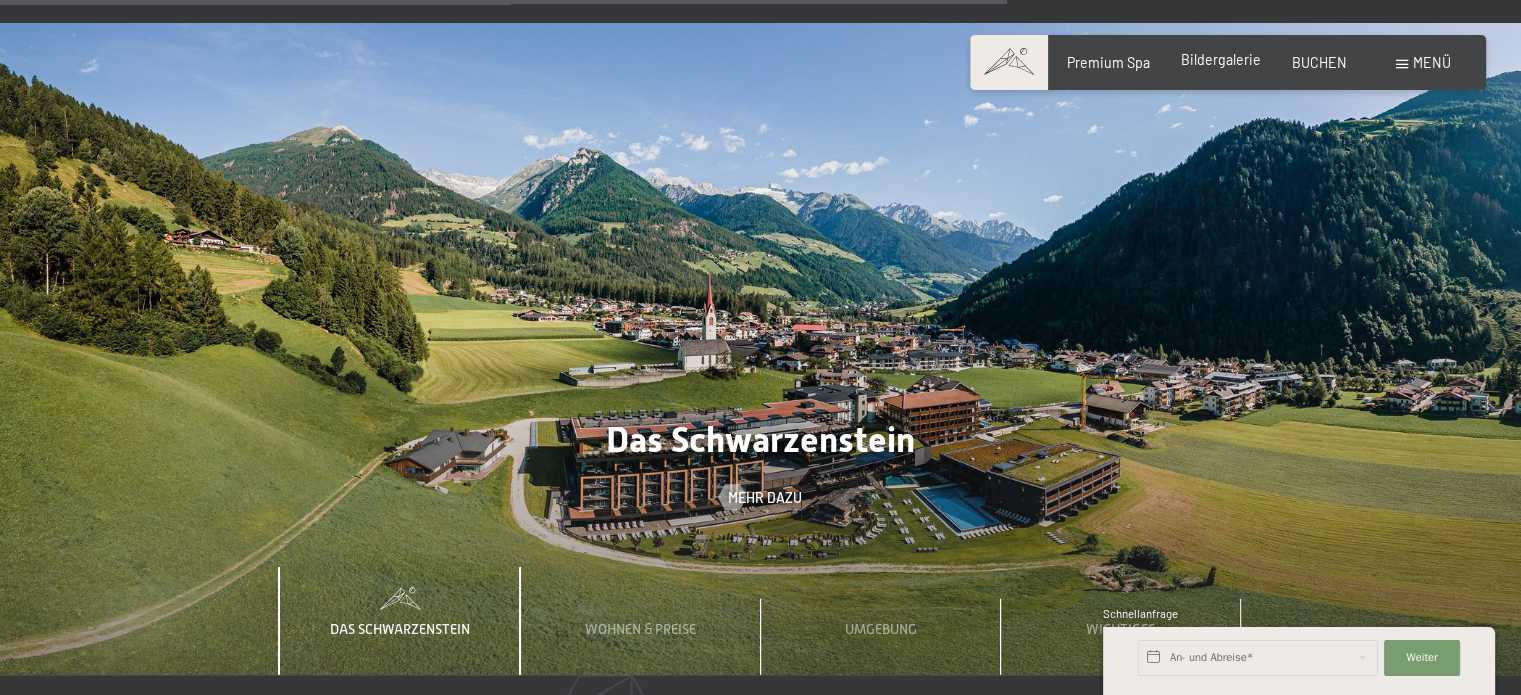 click on "Bildergalerie" at bounding box center (1221, 59) 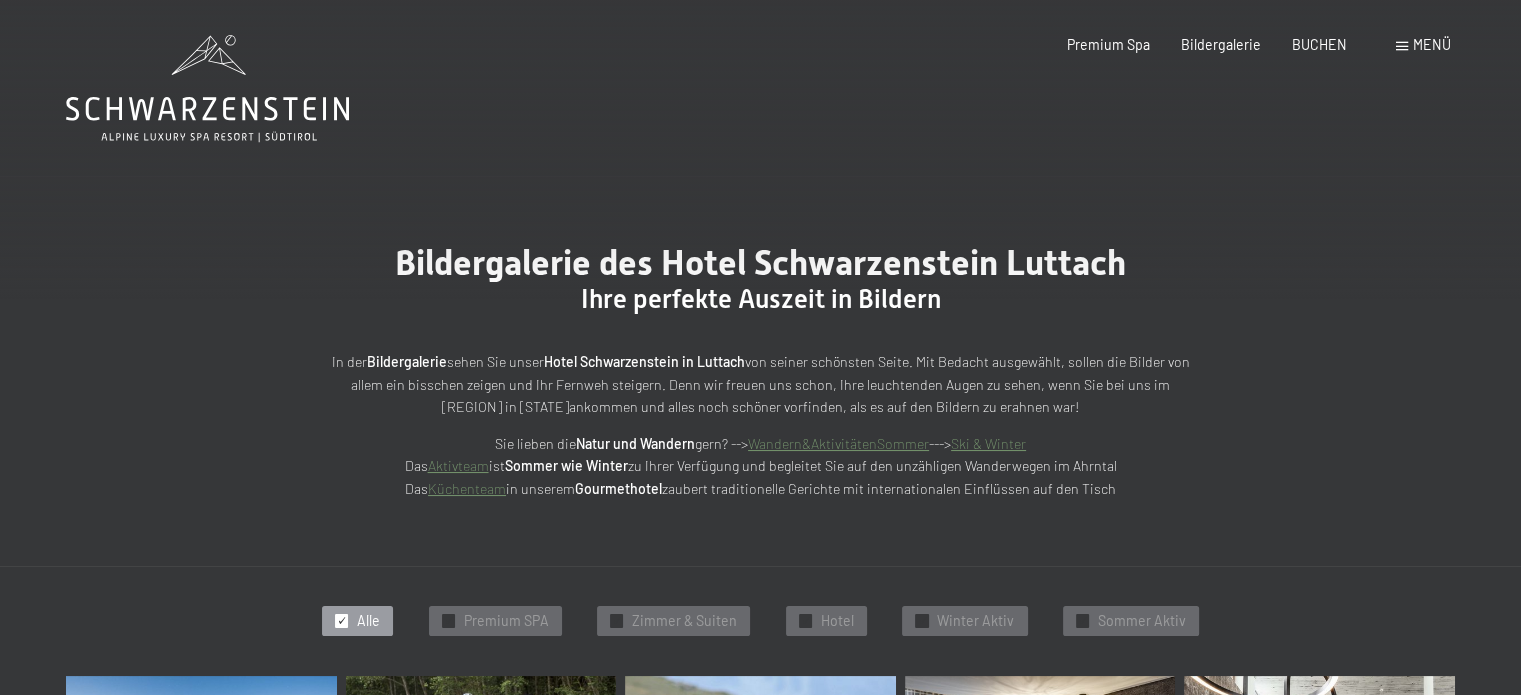 scroll, scrollTop: 166, scrollLeft: 0, axis: vertical 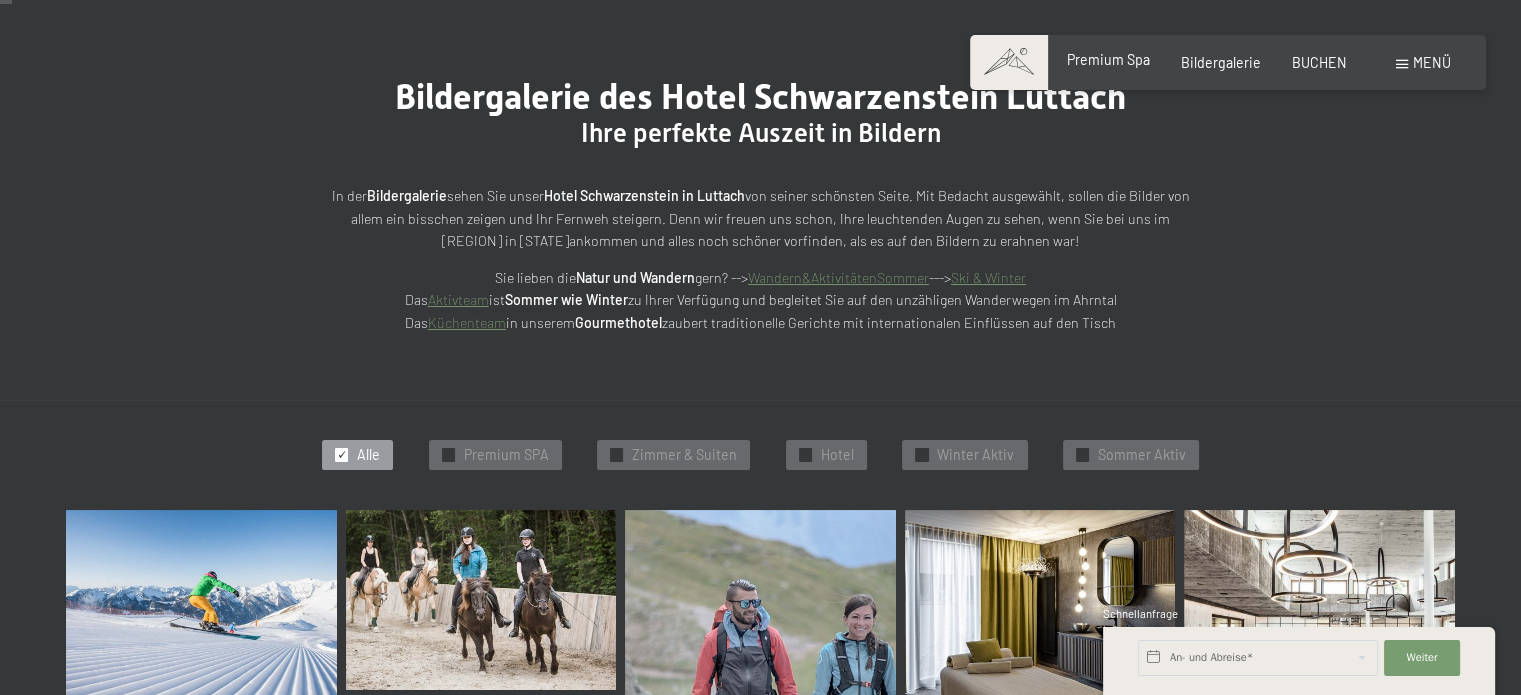 click on "Premium Spa" at bounding box center (1108, 59) 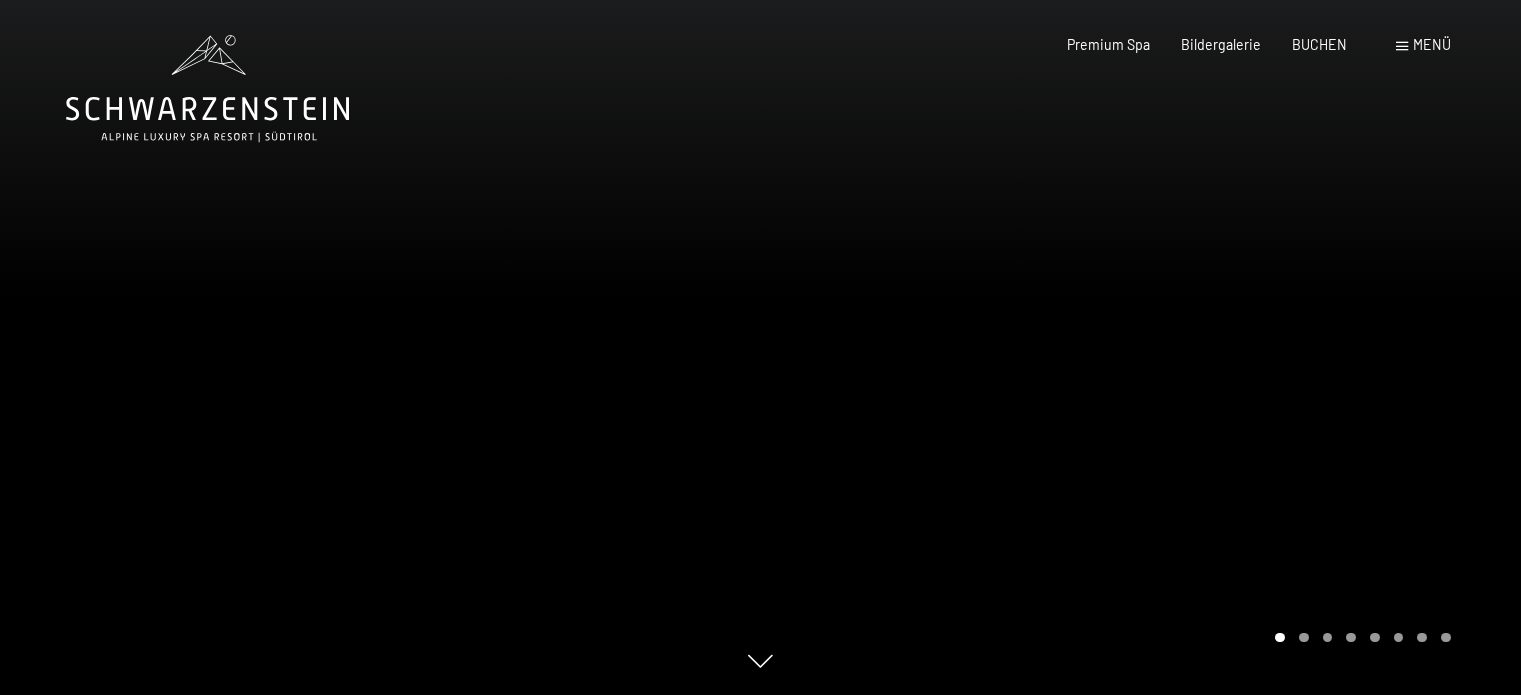 scroll, scrollTop: 0, scrollLeft: 0, axis: both 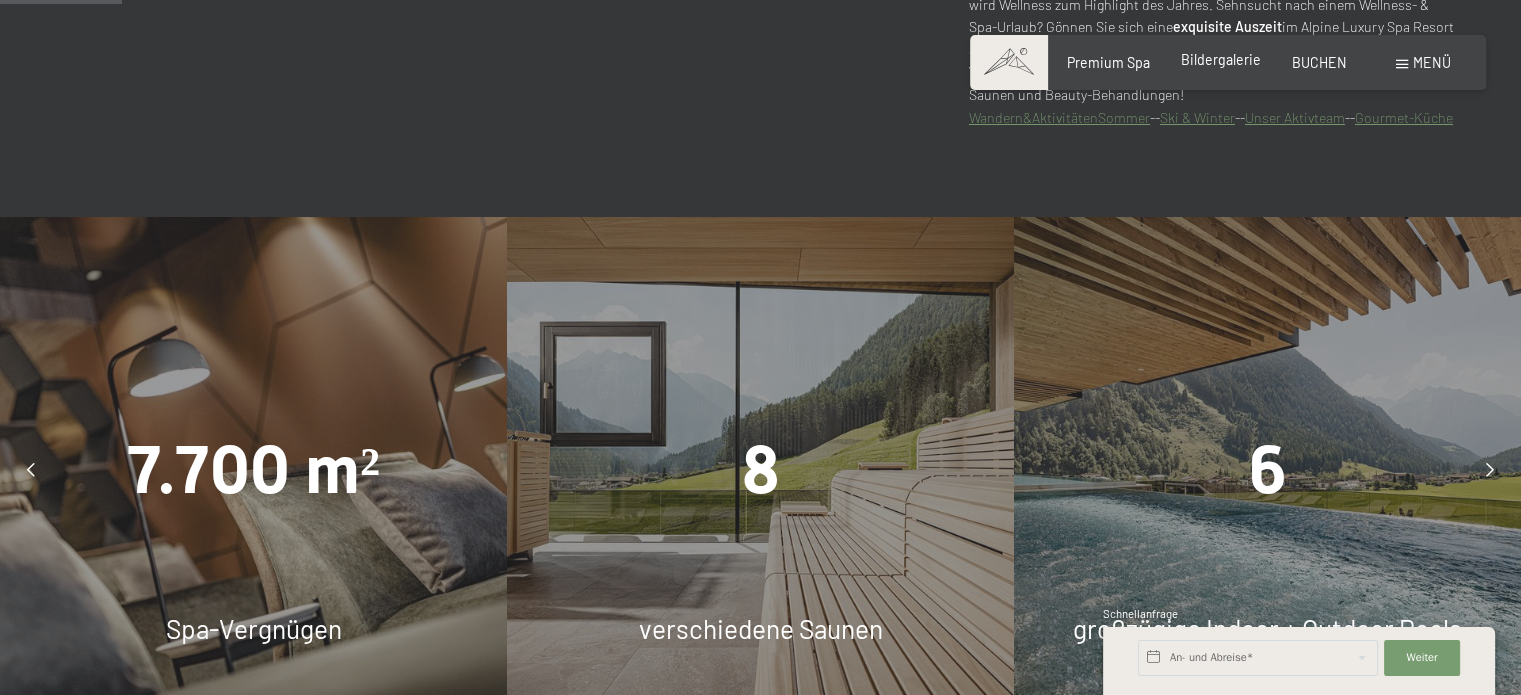 click on "Bildergalerie" at bounding box center [1221, 59] 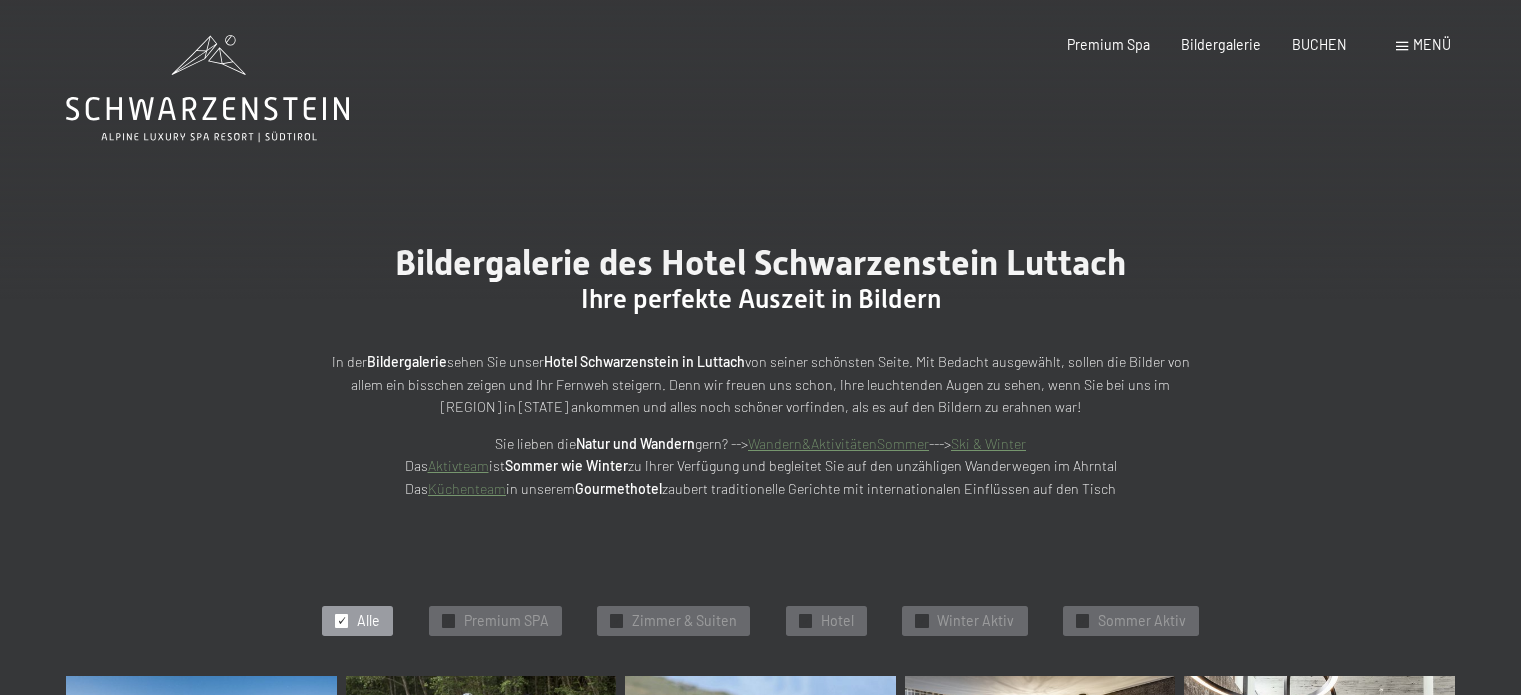 scroll, scrollTop: 0, scrollLeft: 0, axis: both 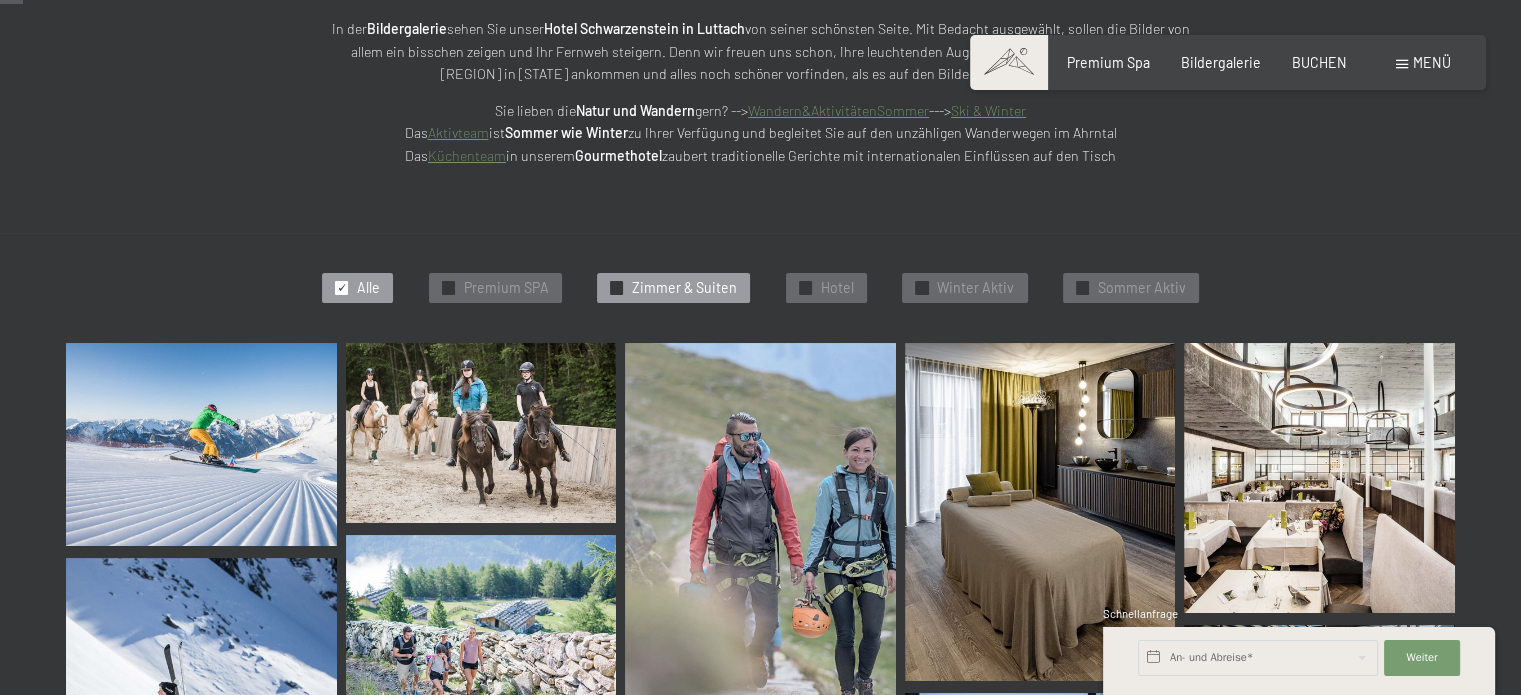 click on "Zimmer & Suiten" at bounding box center (684, 288) 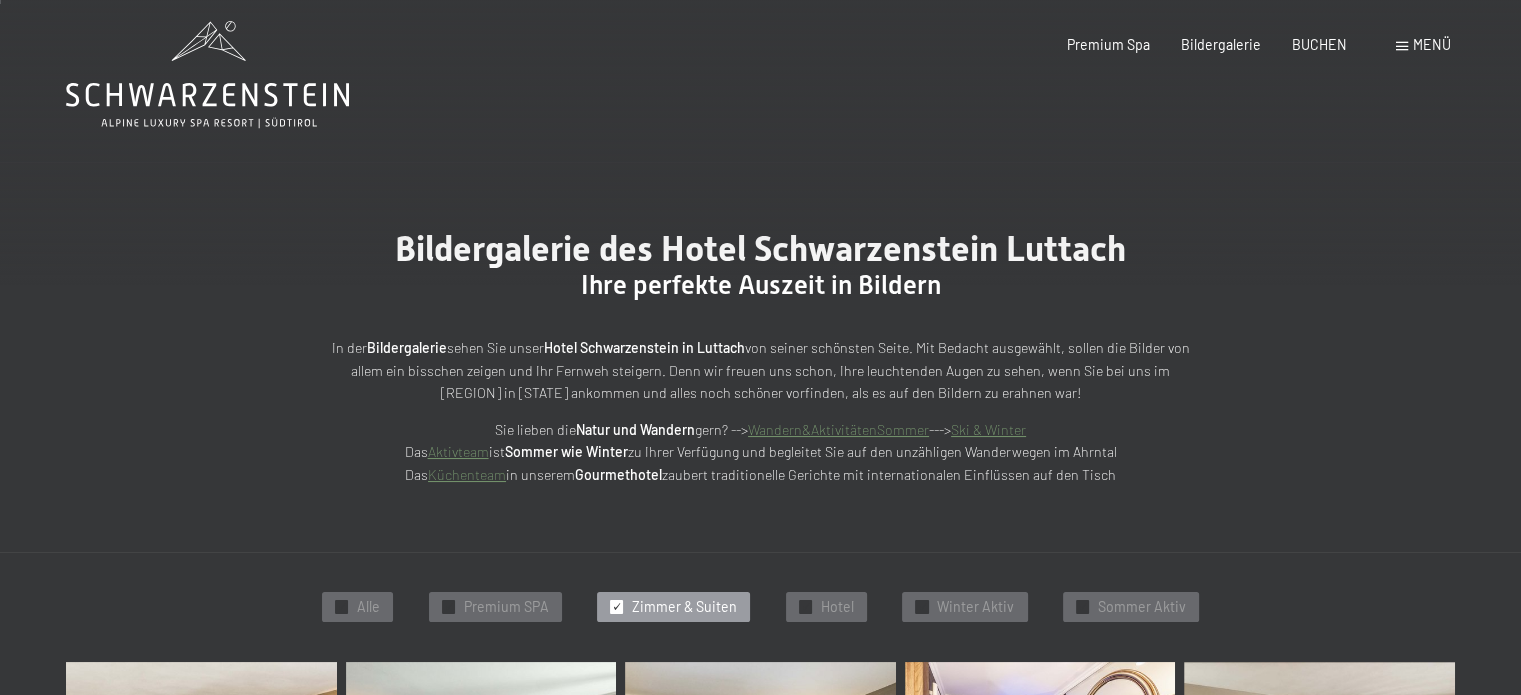 scroll, scrollTop: 0, scrollLeft: 0, axis: both 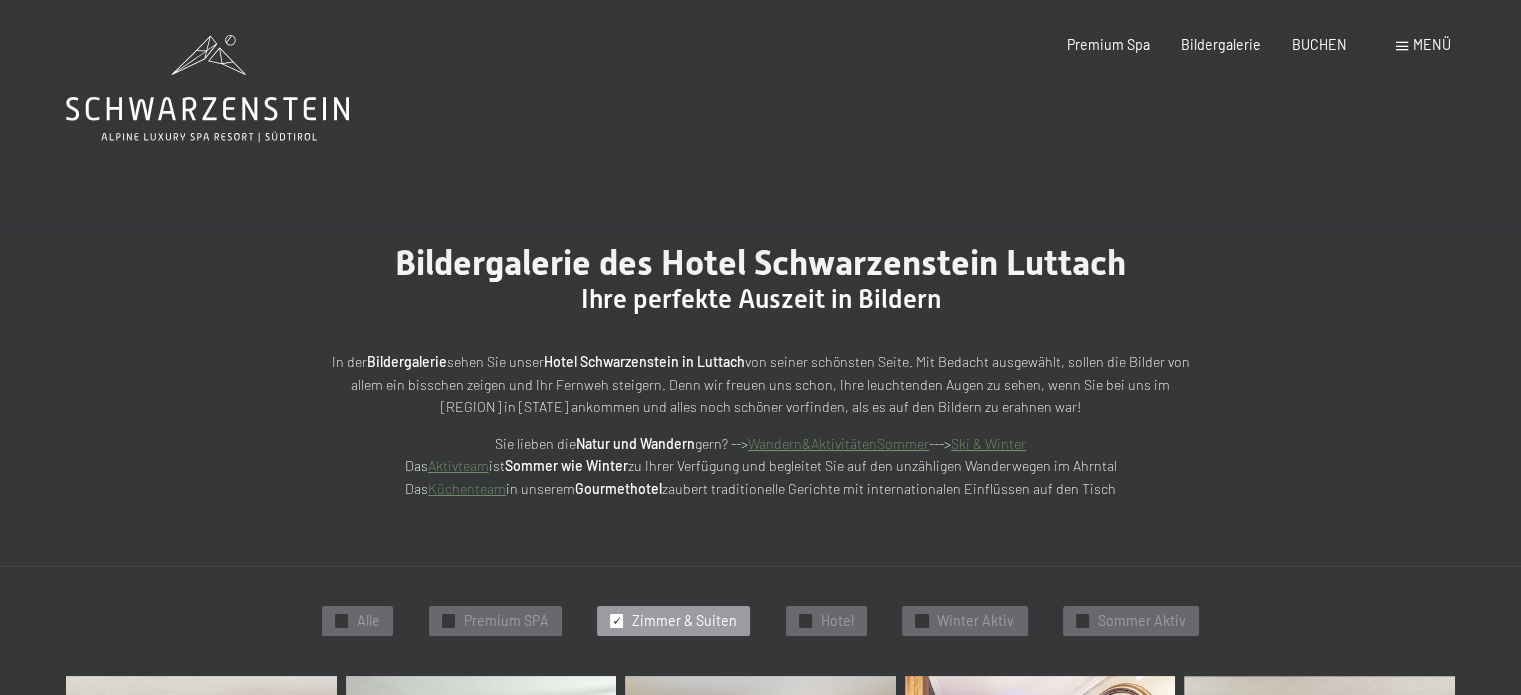 click on "✓" at bounding box center [616, 621] 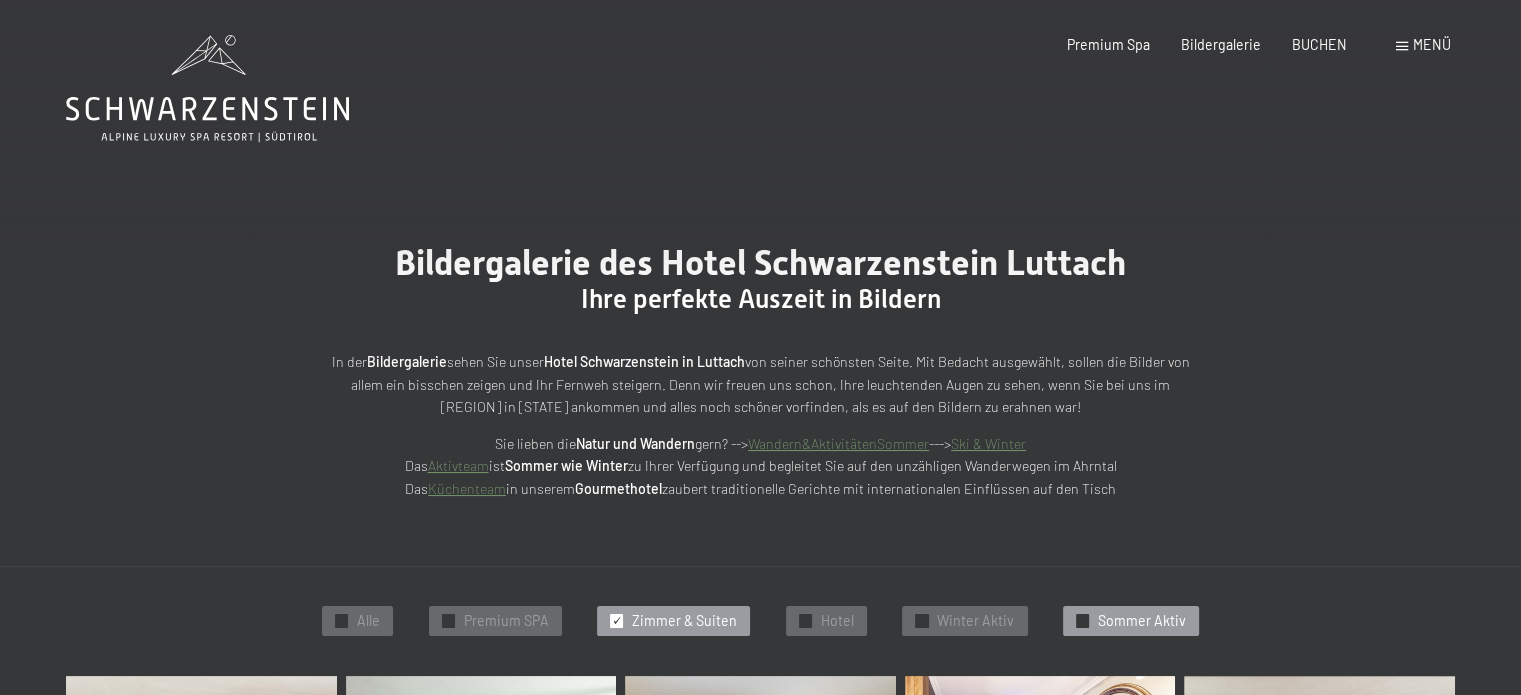 click on "Sommer Aktiv" at bounding box center (1142, 621) 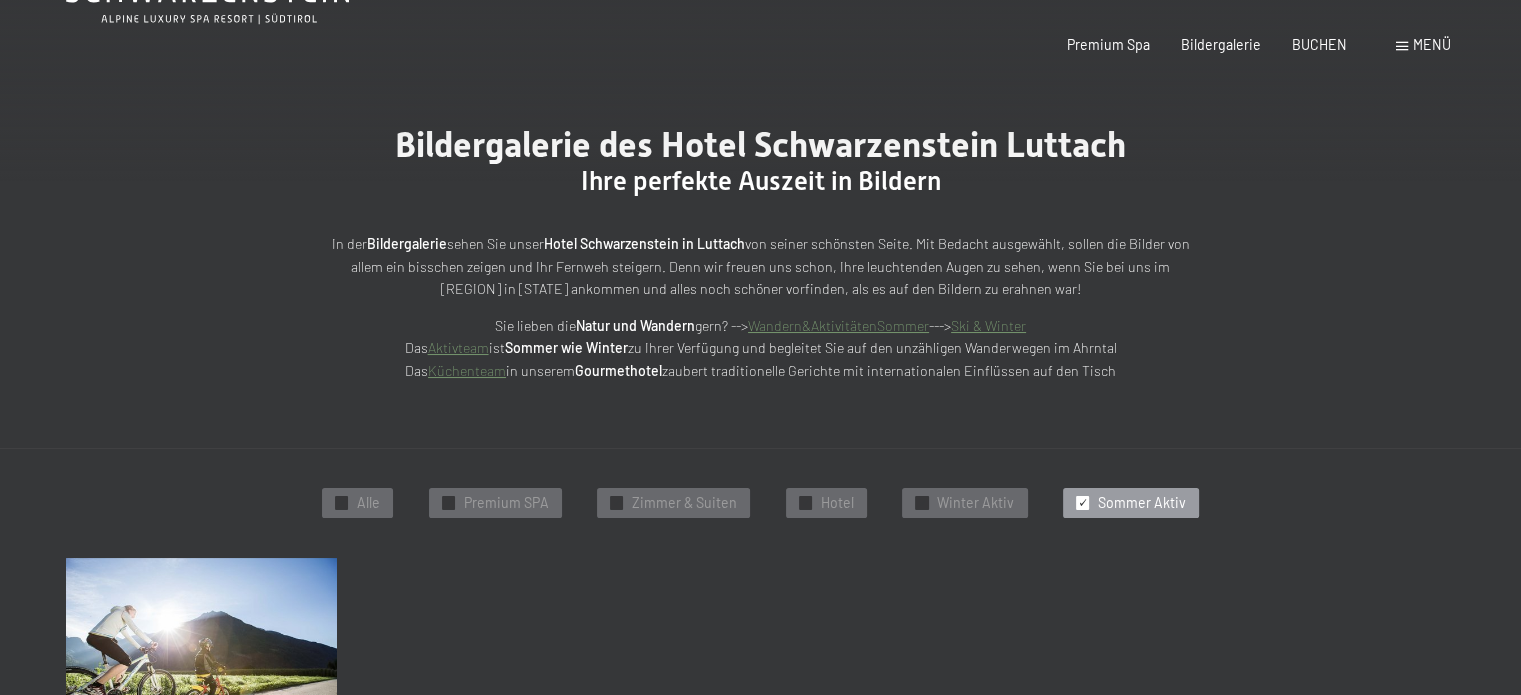 scroll, scrollTop: 0, scrollLeft: 0, axis: both 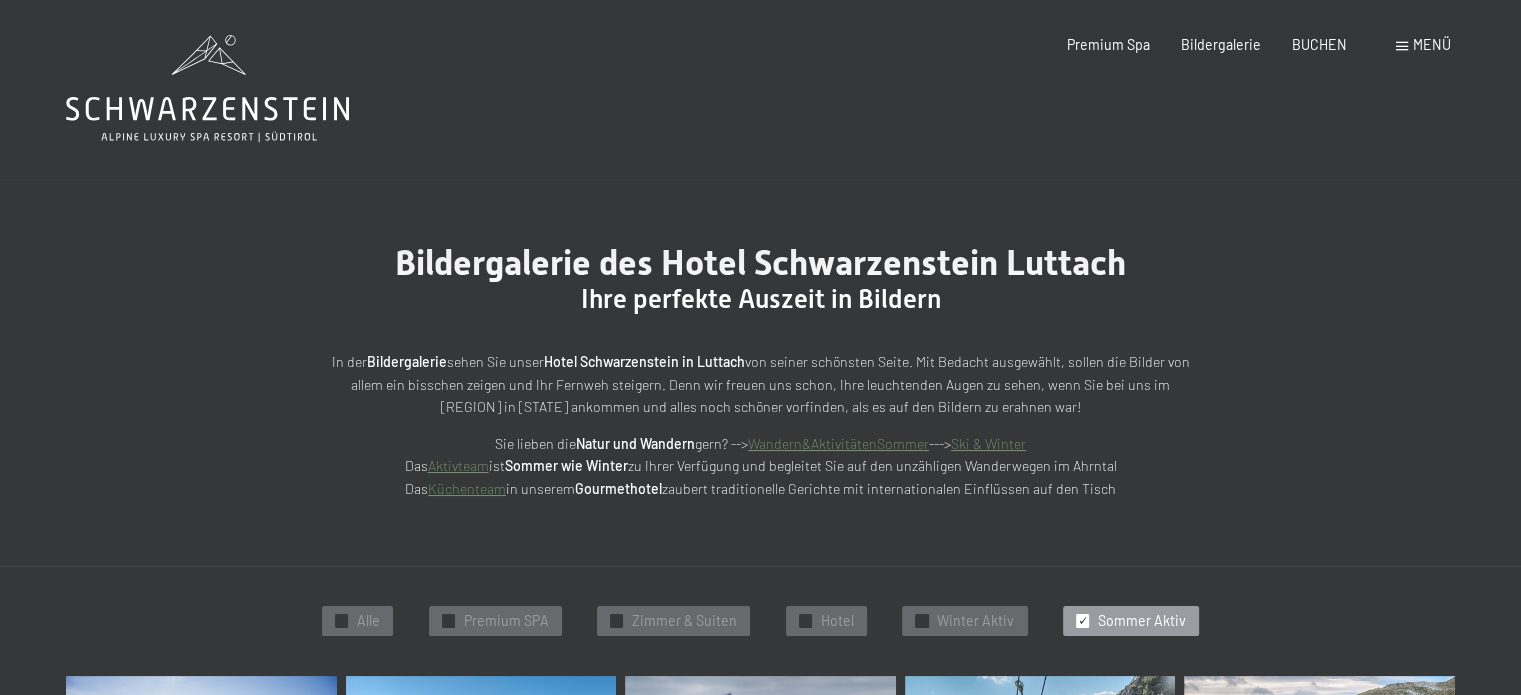 click on "✓" at bounding box center (1082, 621) 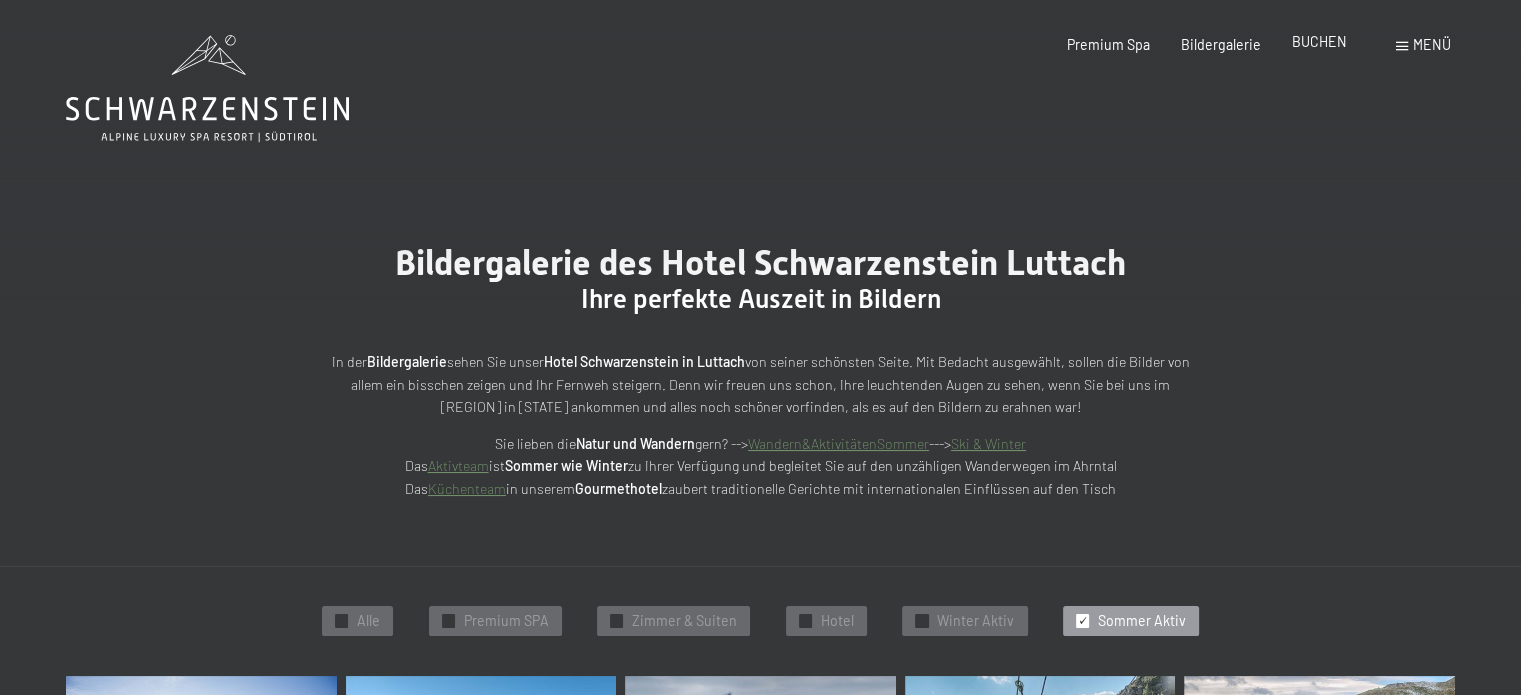 click on "BUCHEN" at bounding box center [1319, 41] 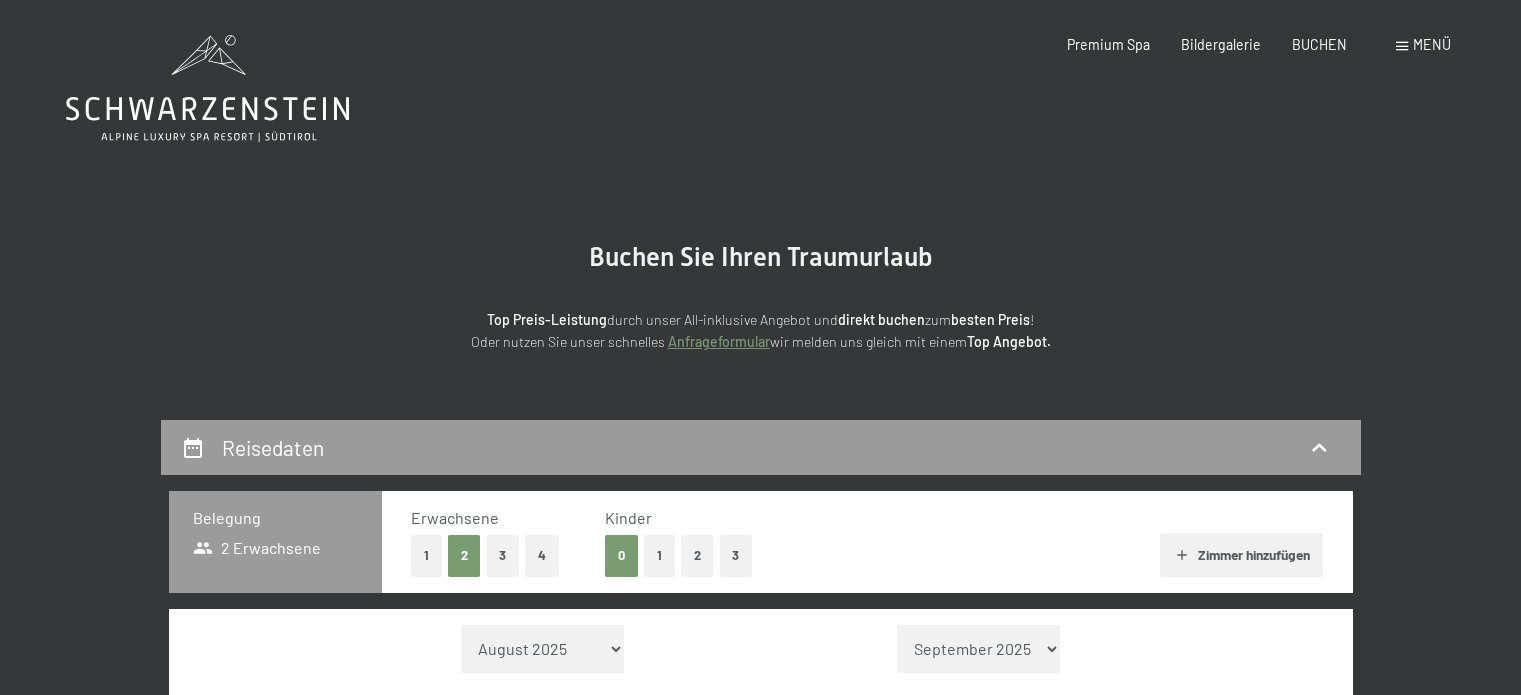 scroll, scrollTop: 0, scrollLeft: 0, axis: both 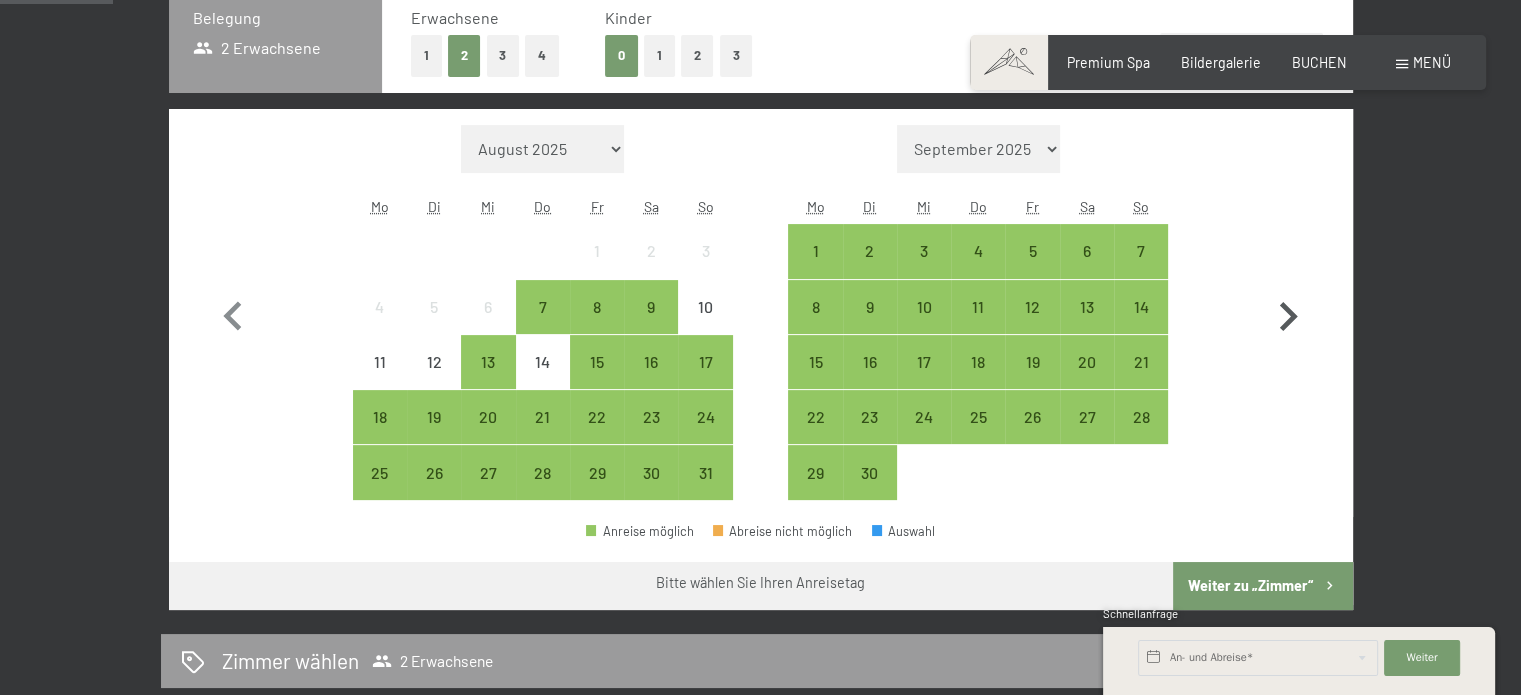 click 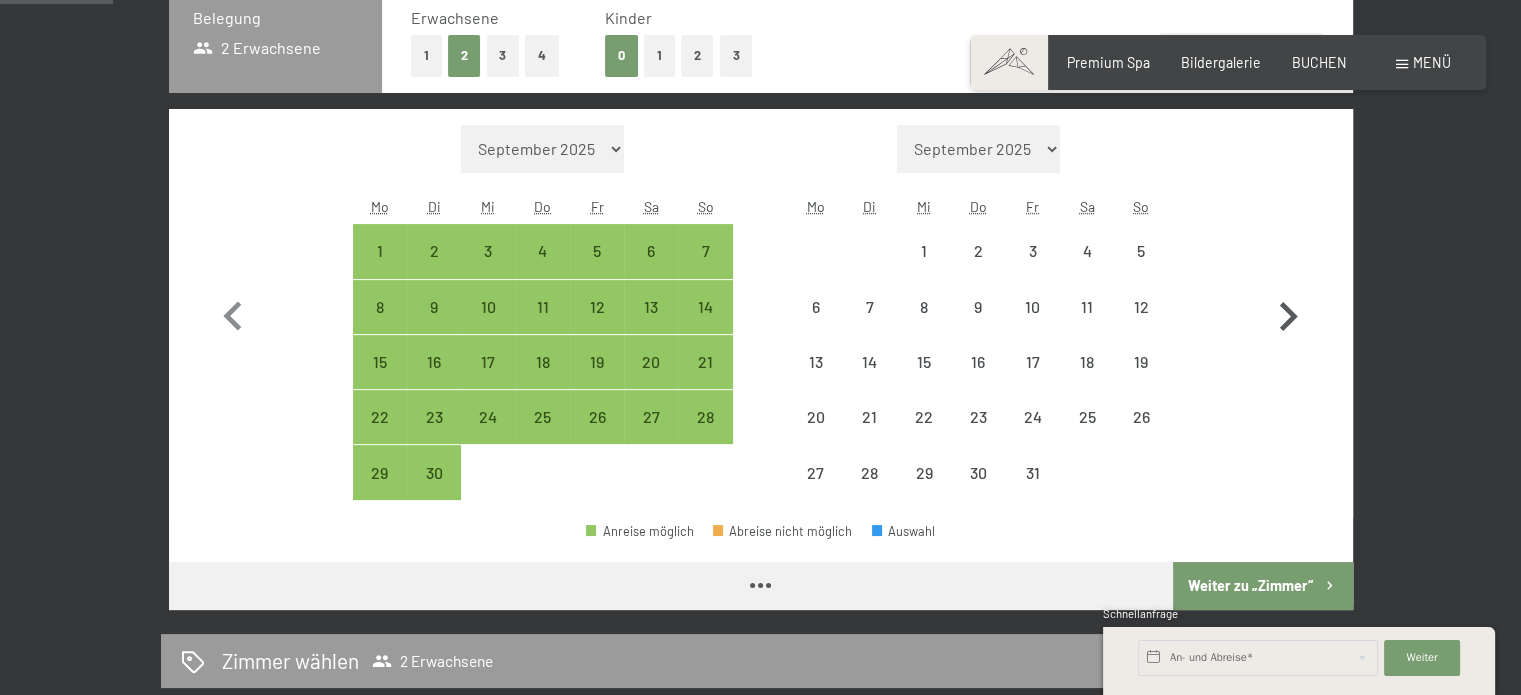 click 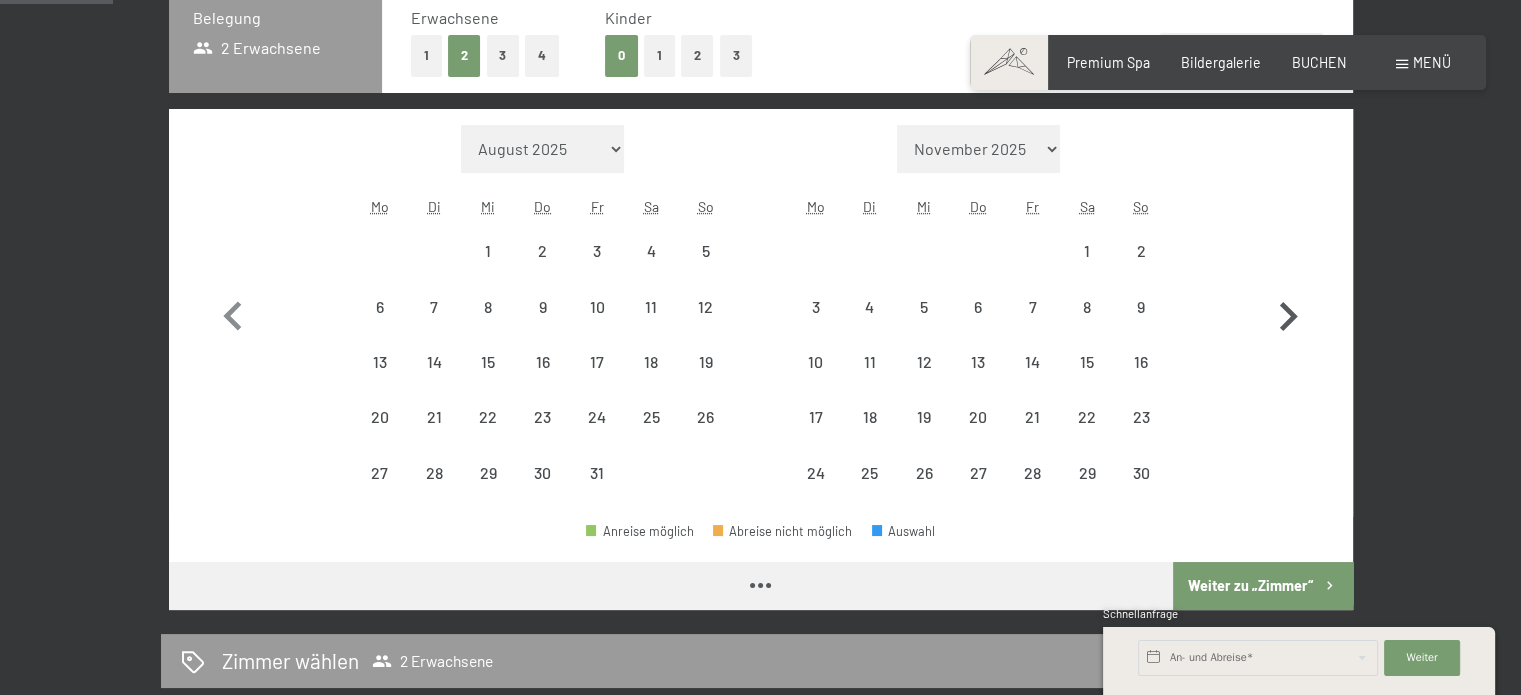 click 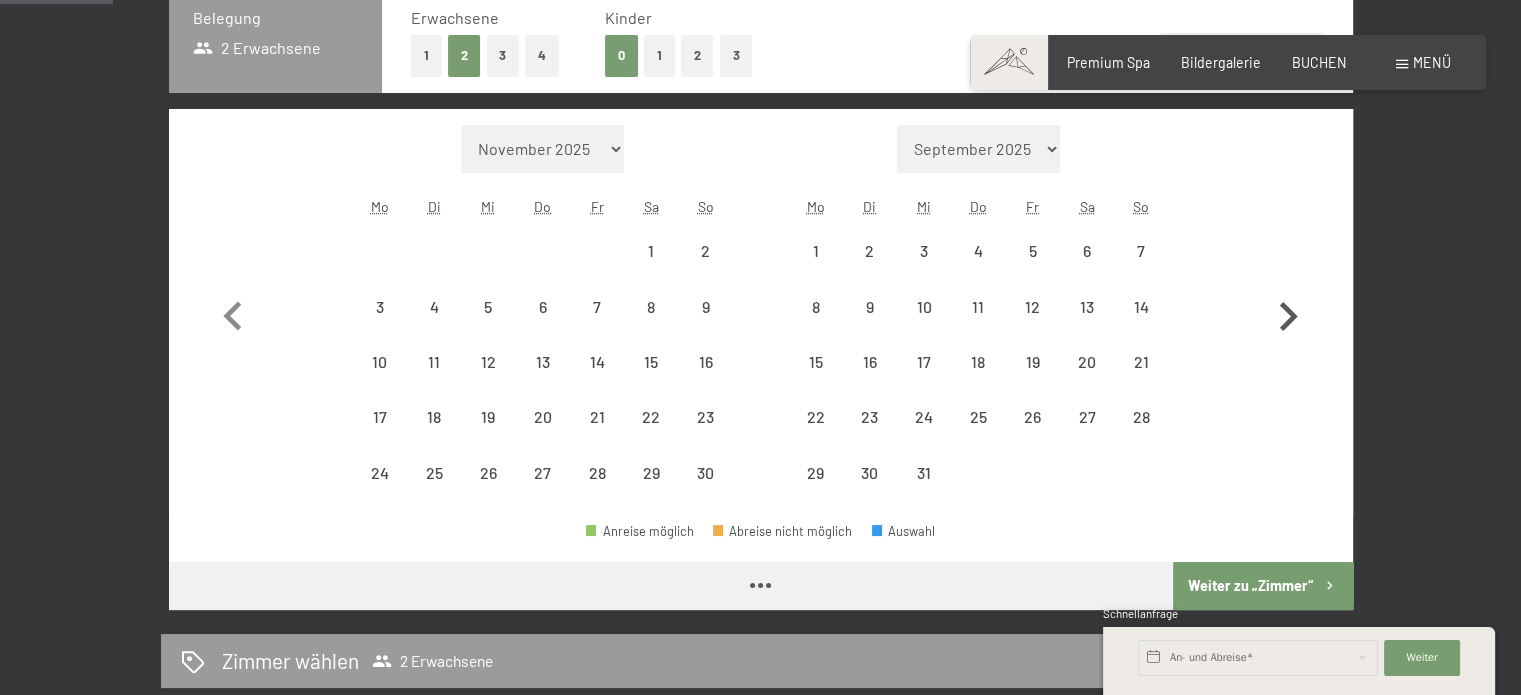 click 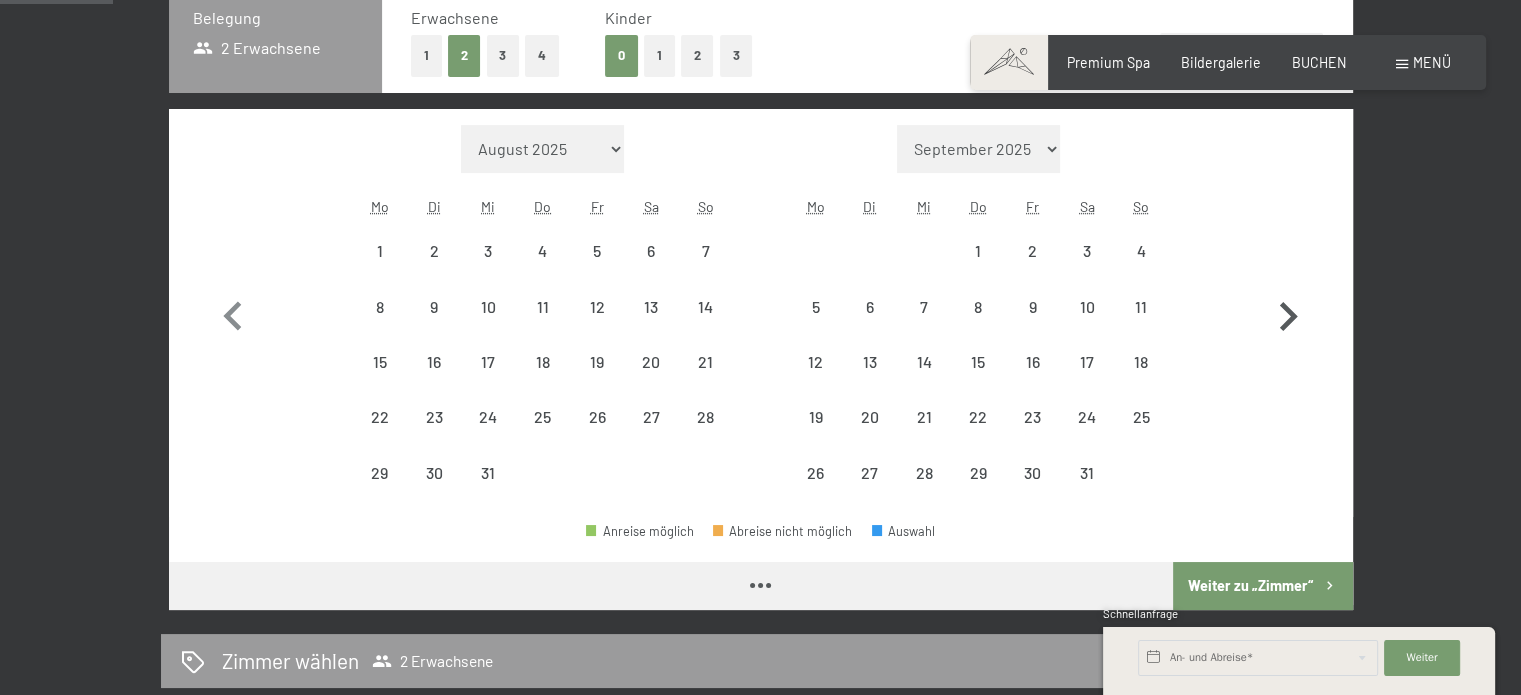 select on "2025-12-01" 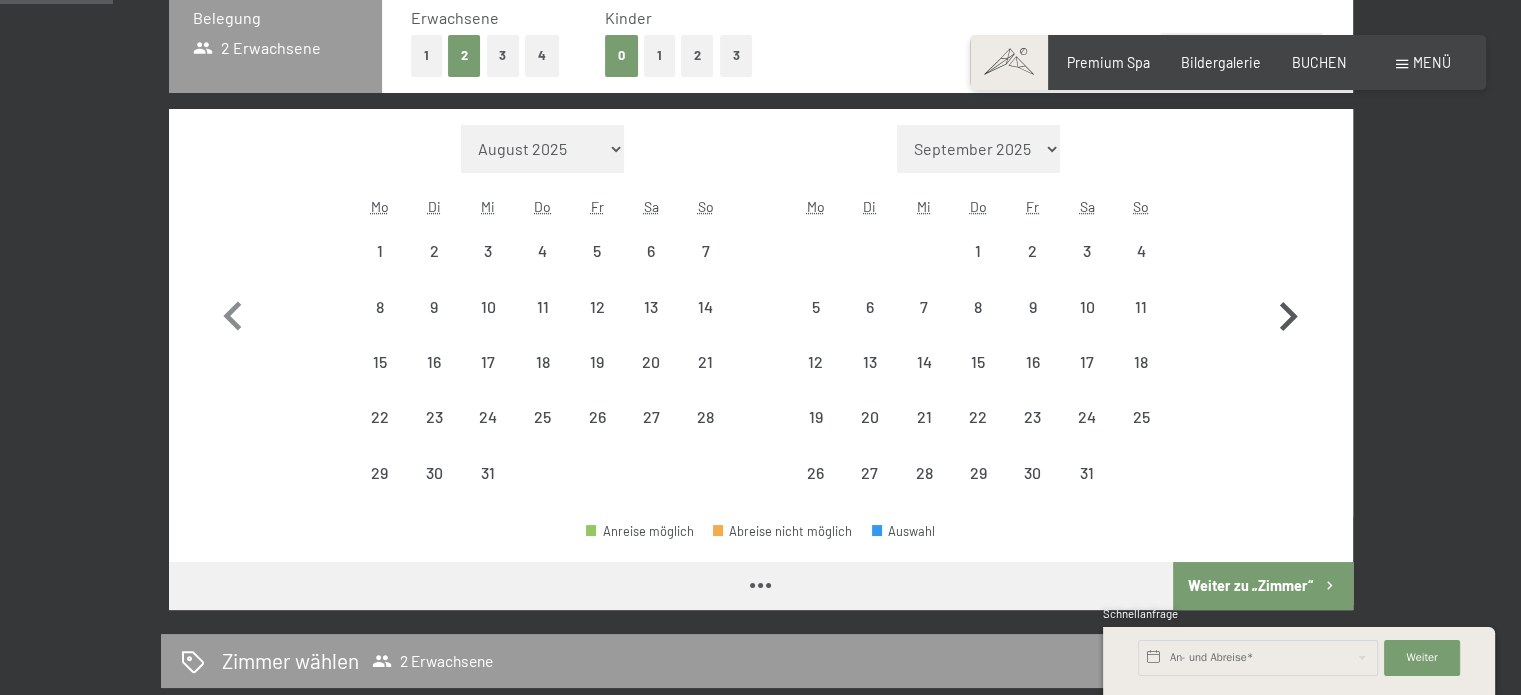 select on "2026-01-01" 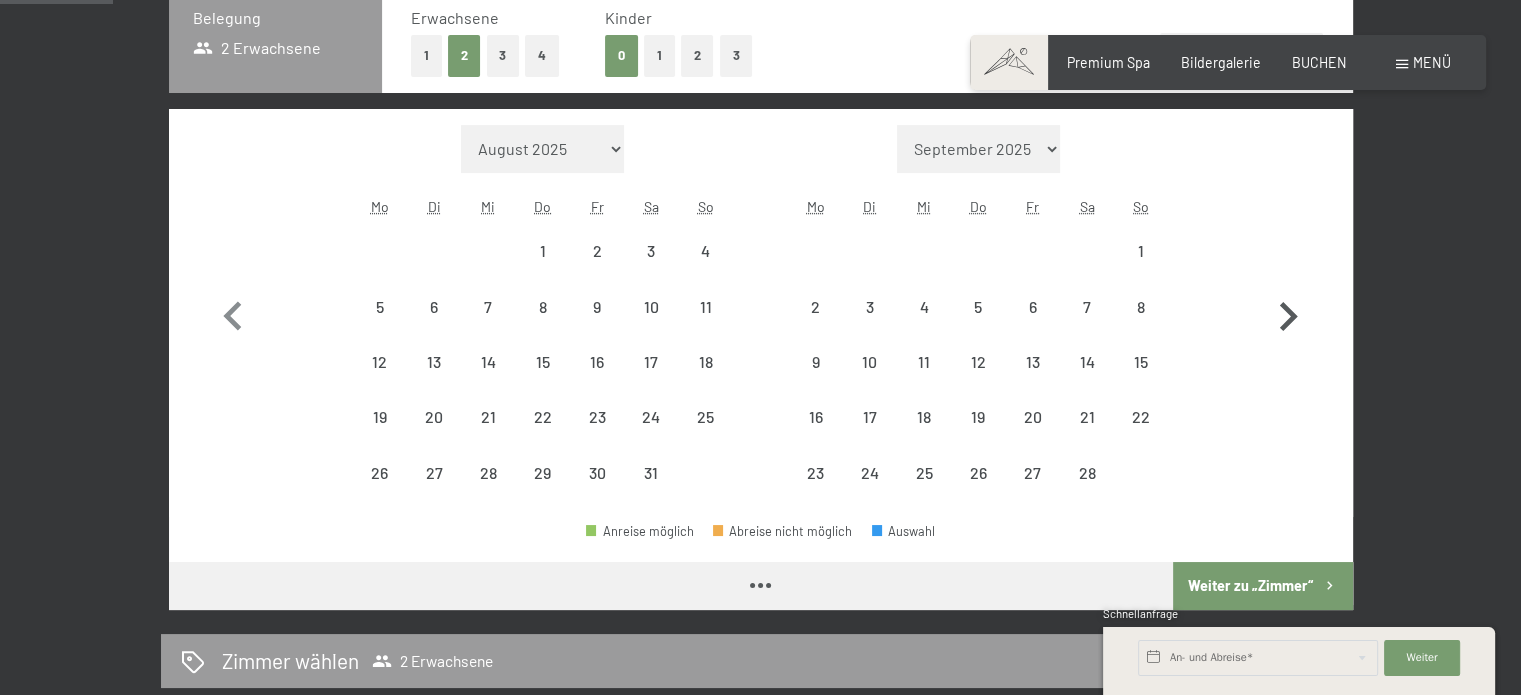 select on "2026-01-01" 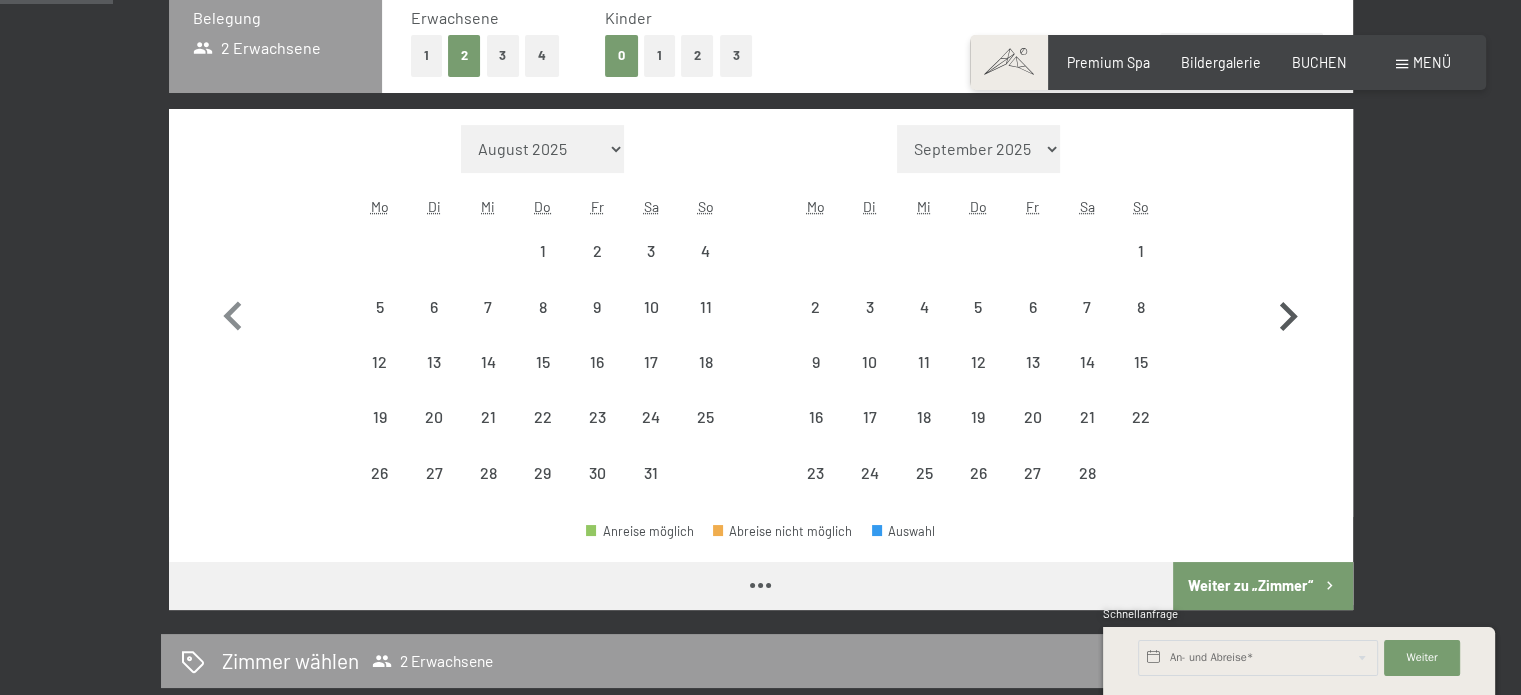 select on "2026-02-01" 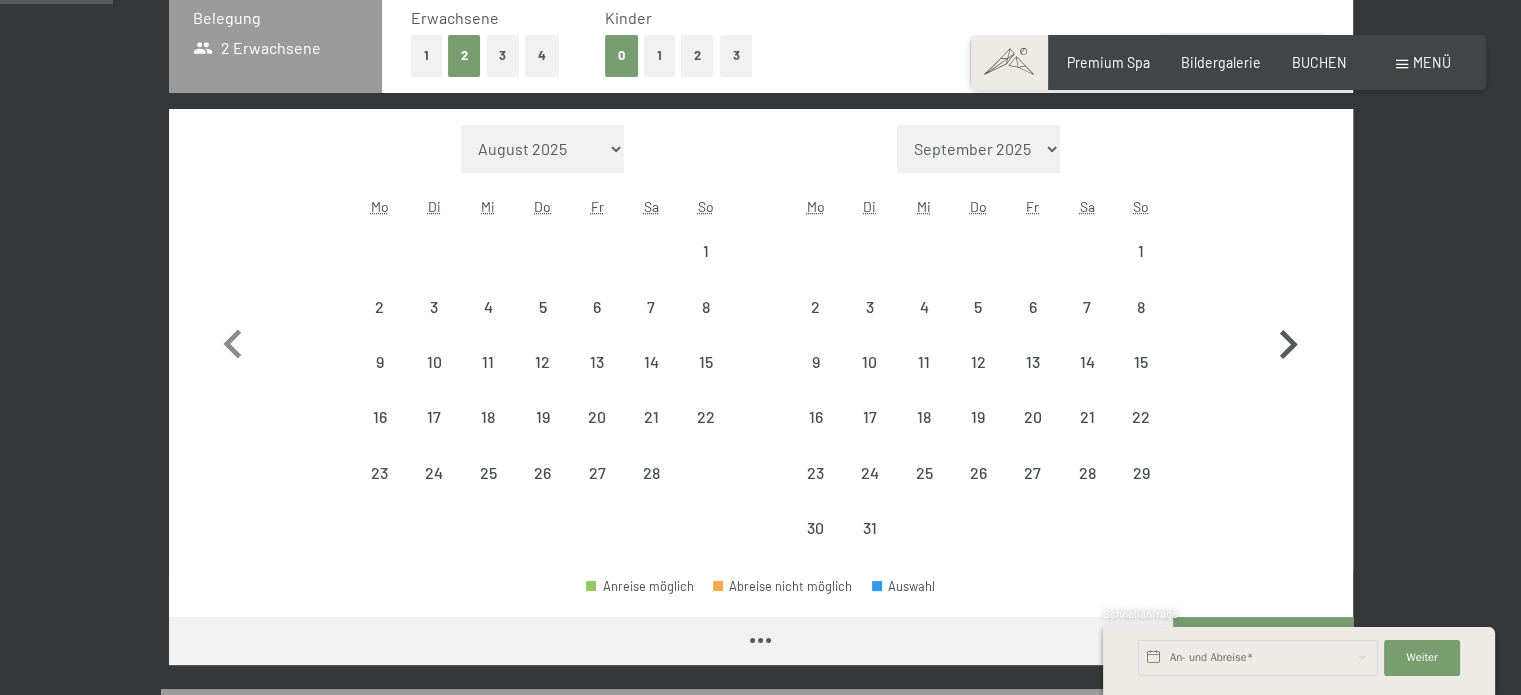select on "2026-02-01" 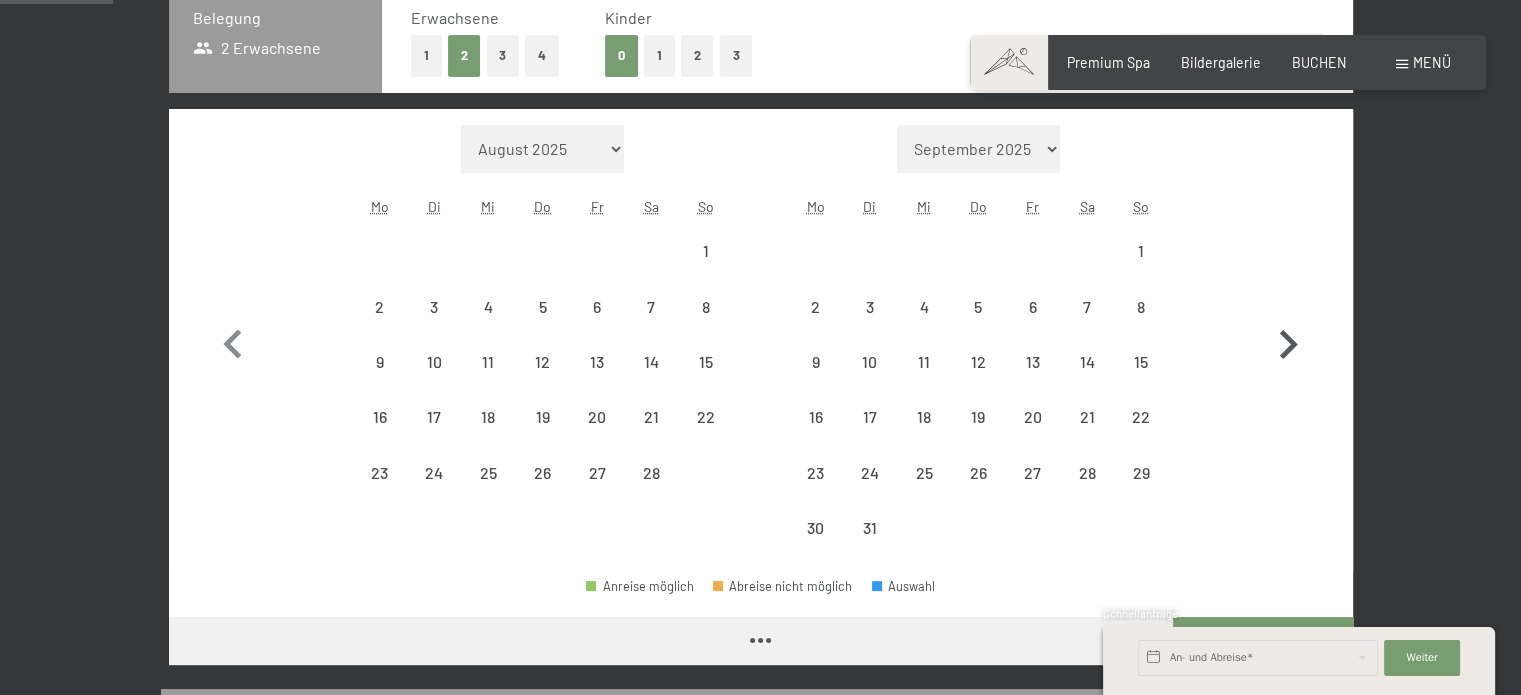 select on "2026-03-01" 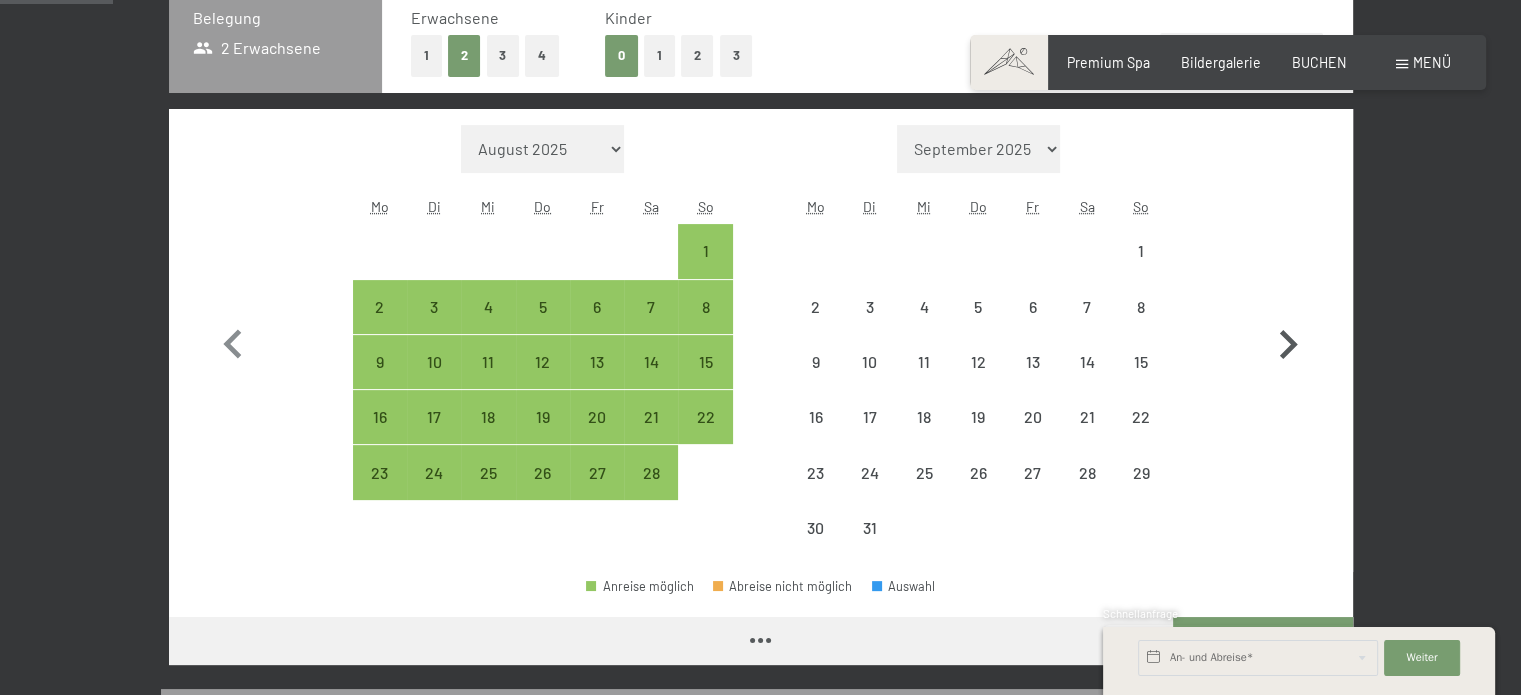 click 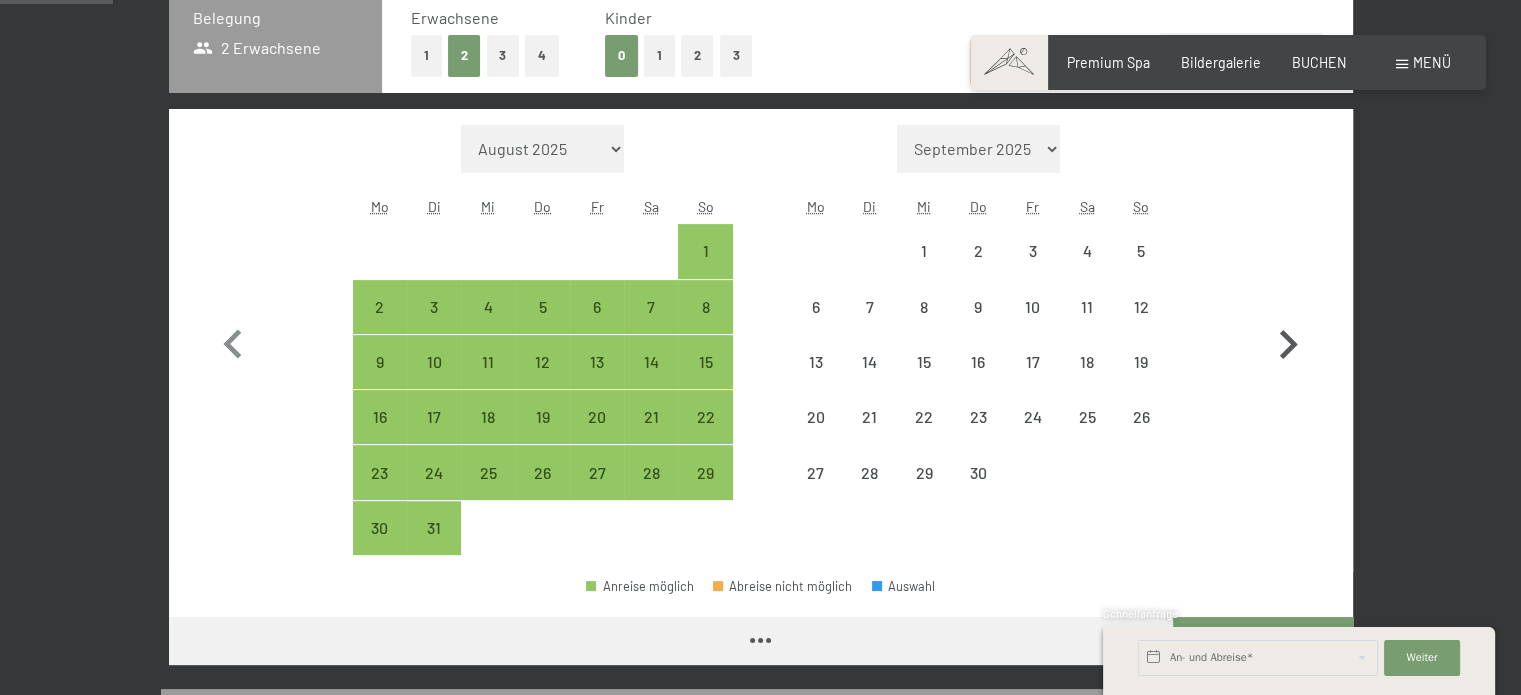 select on "2026-03-01" 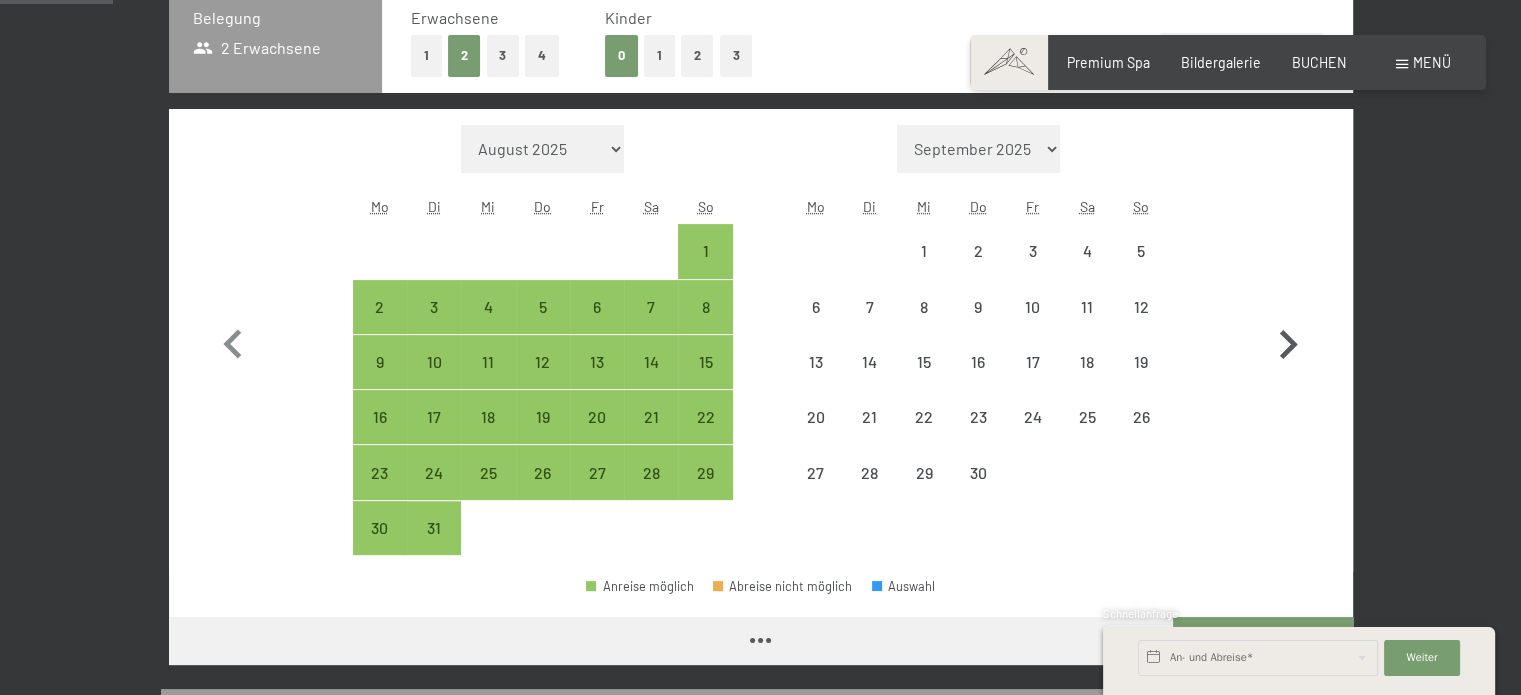 select on "2026-04-01" 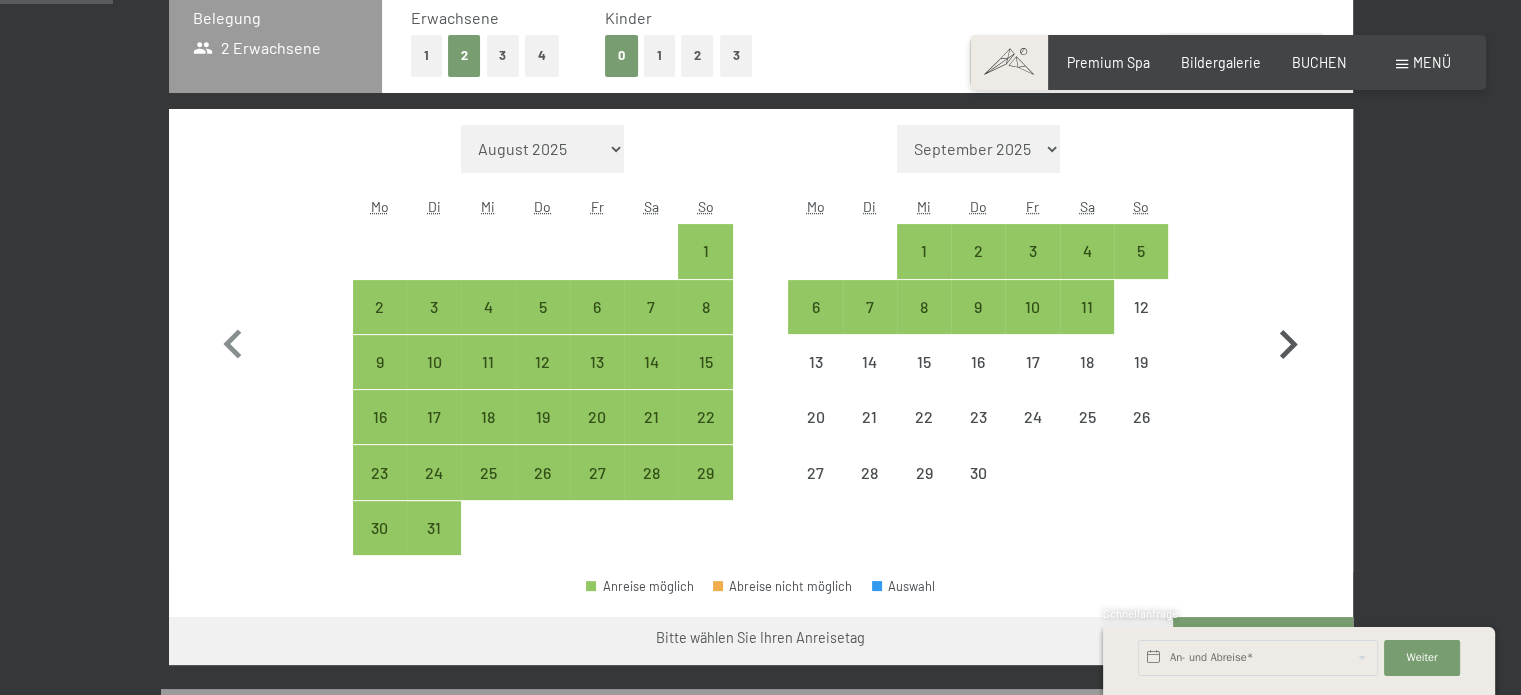 click 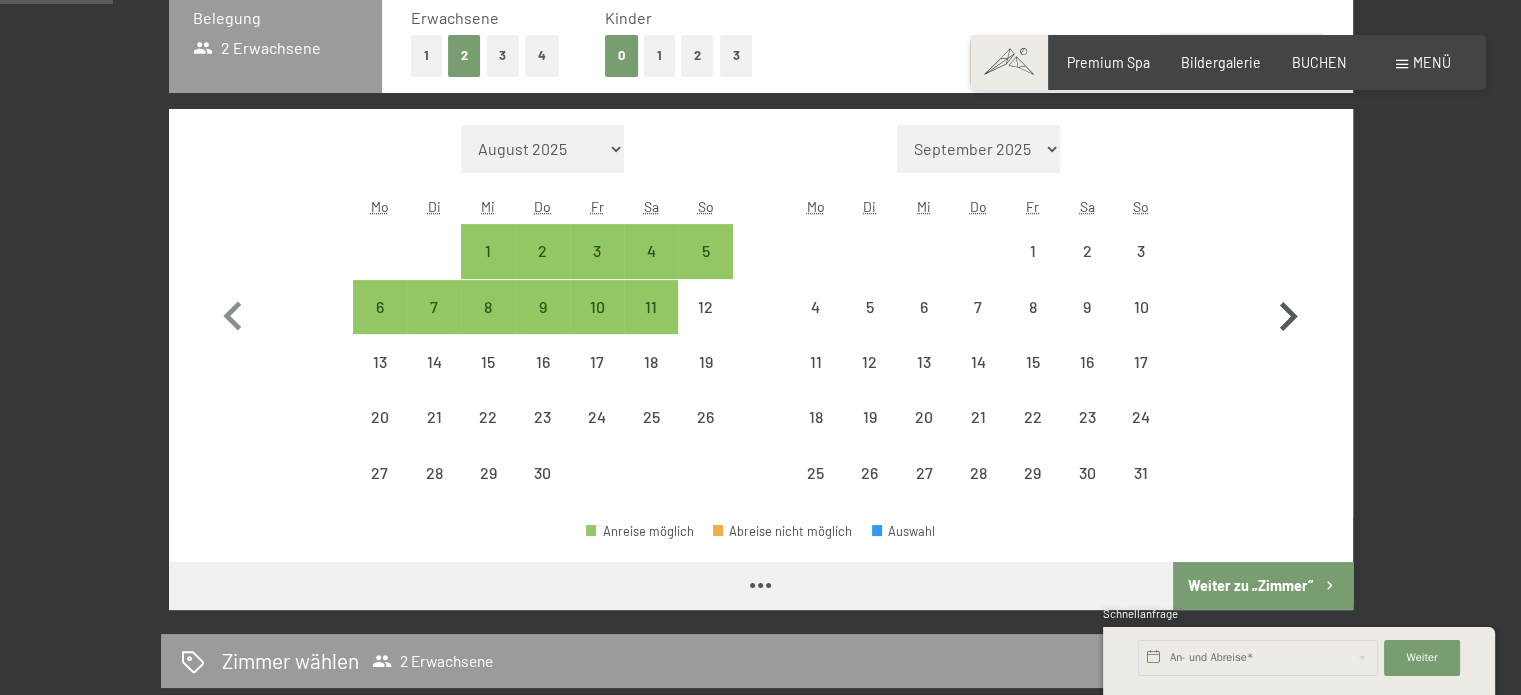 select on "2026-04-01" 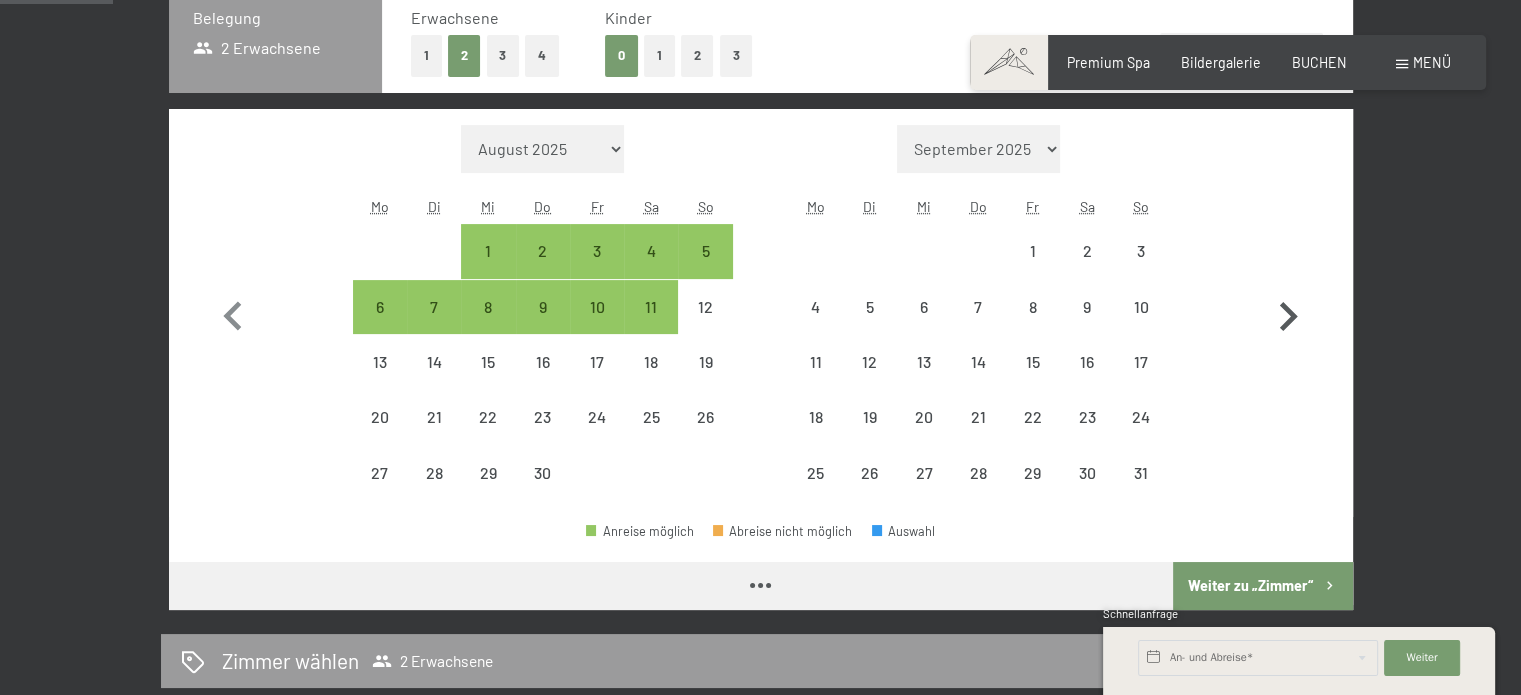 select on "2026-05-01" 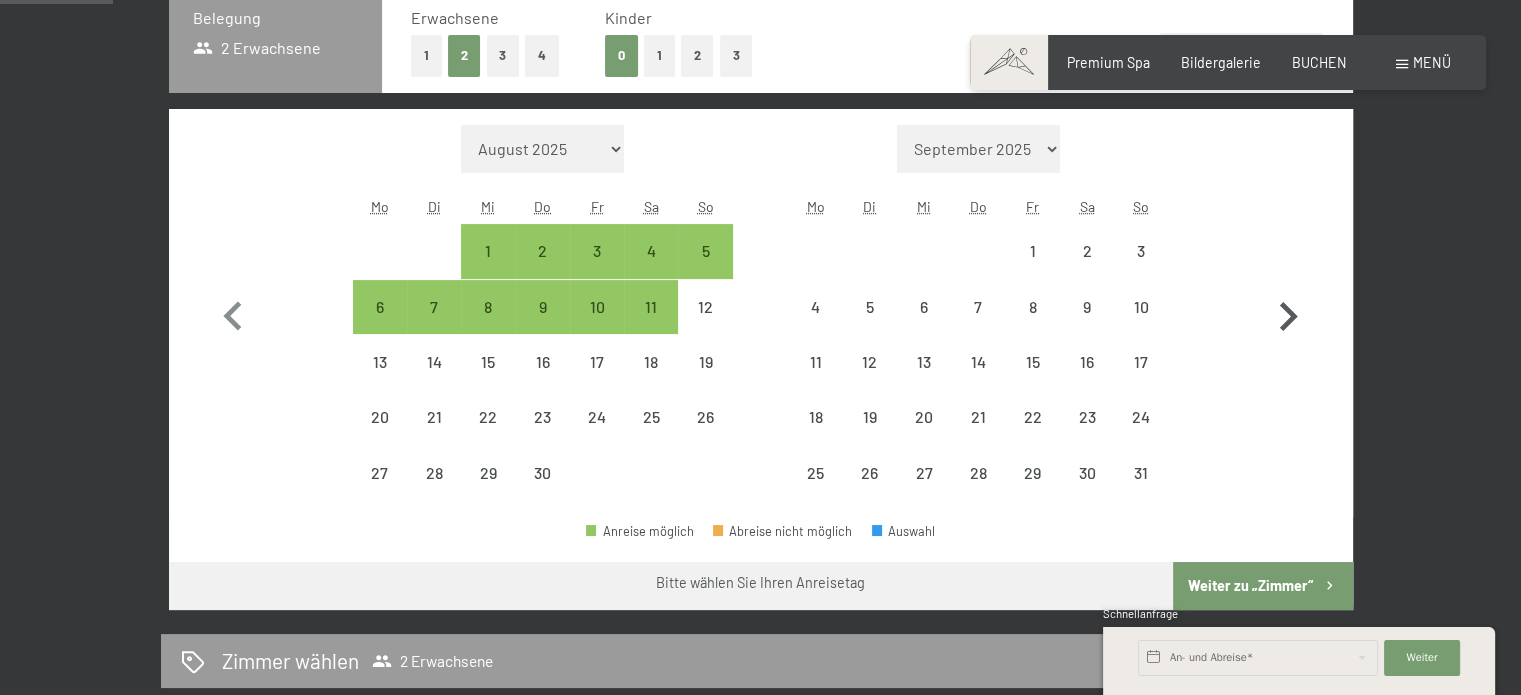 click 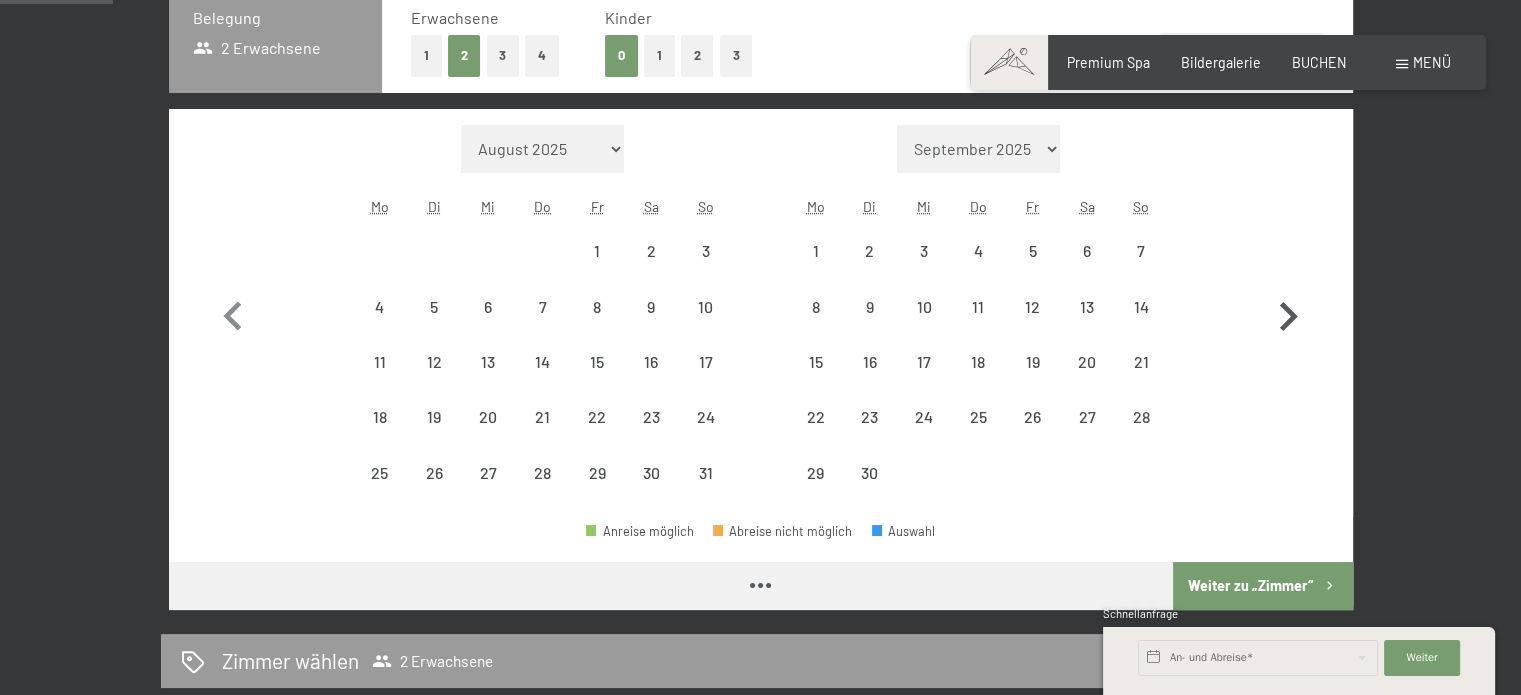 click 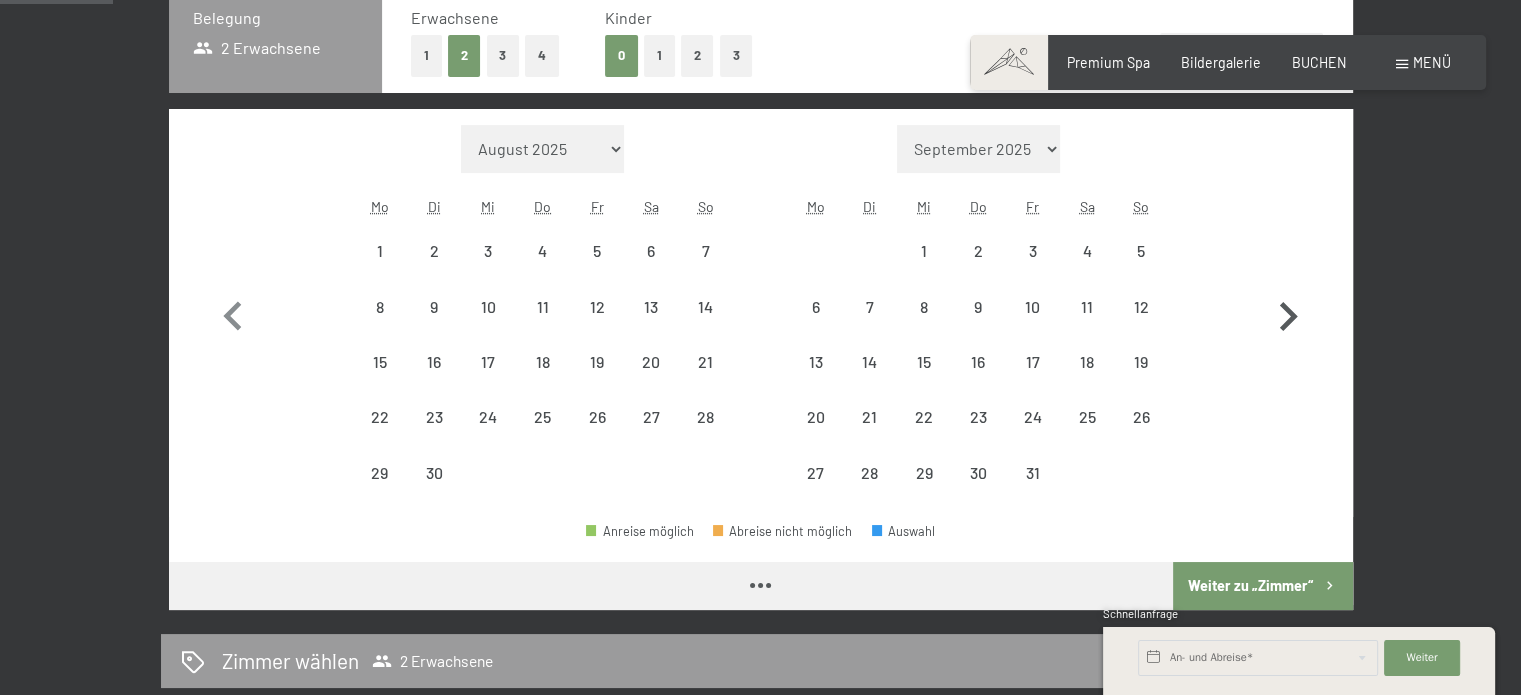 select on "2026-06-01" 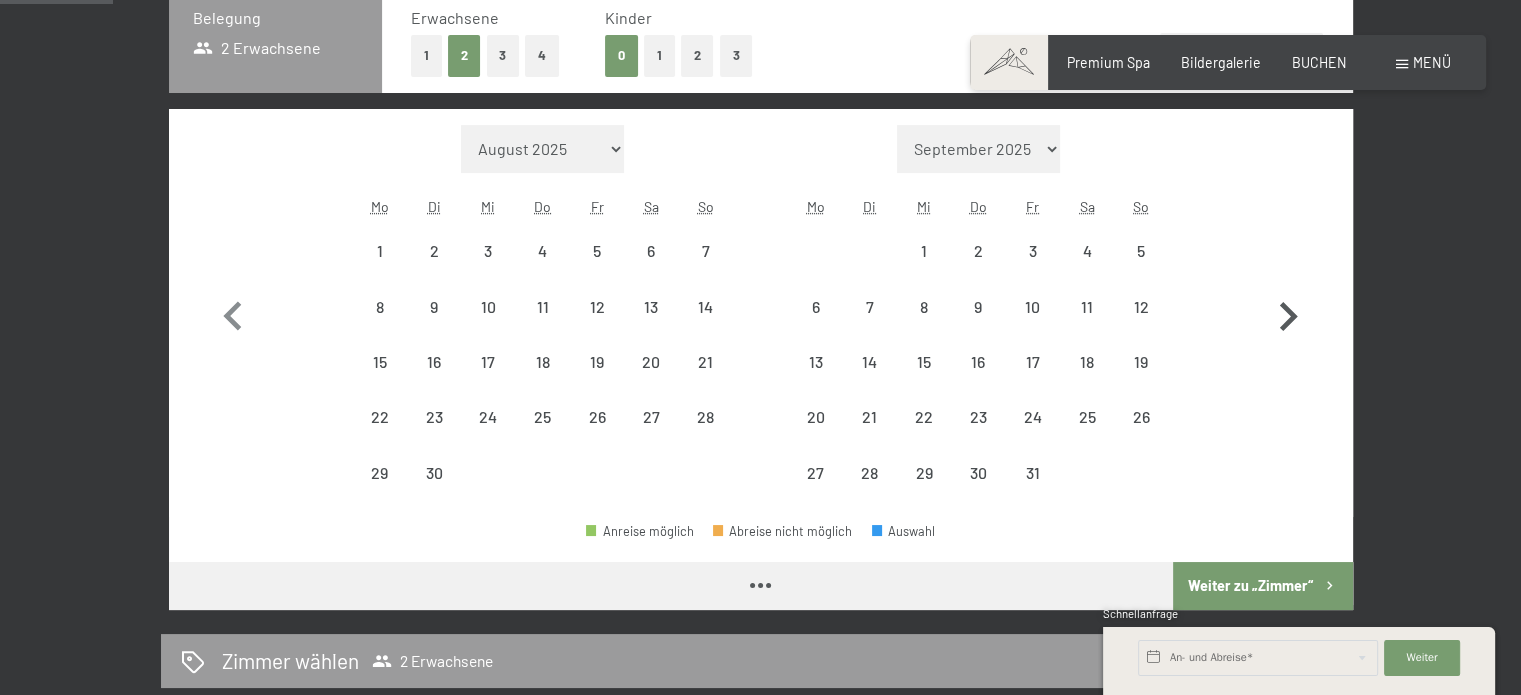 select on "2026-07-01" 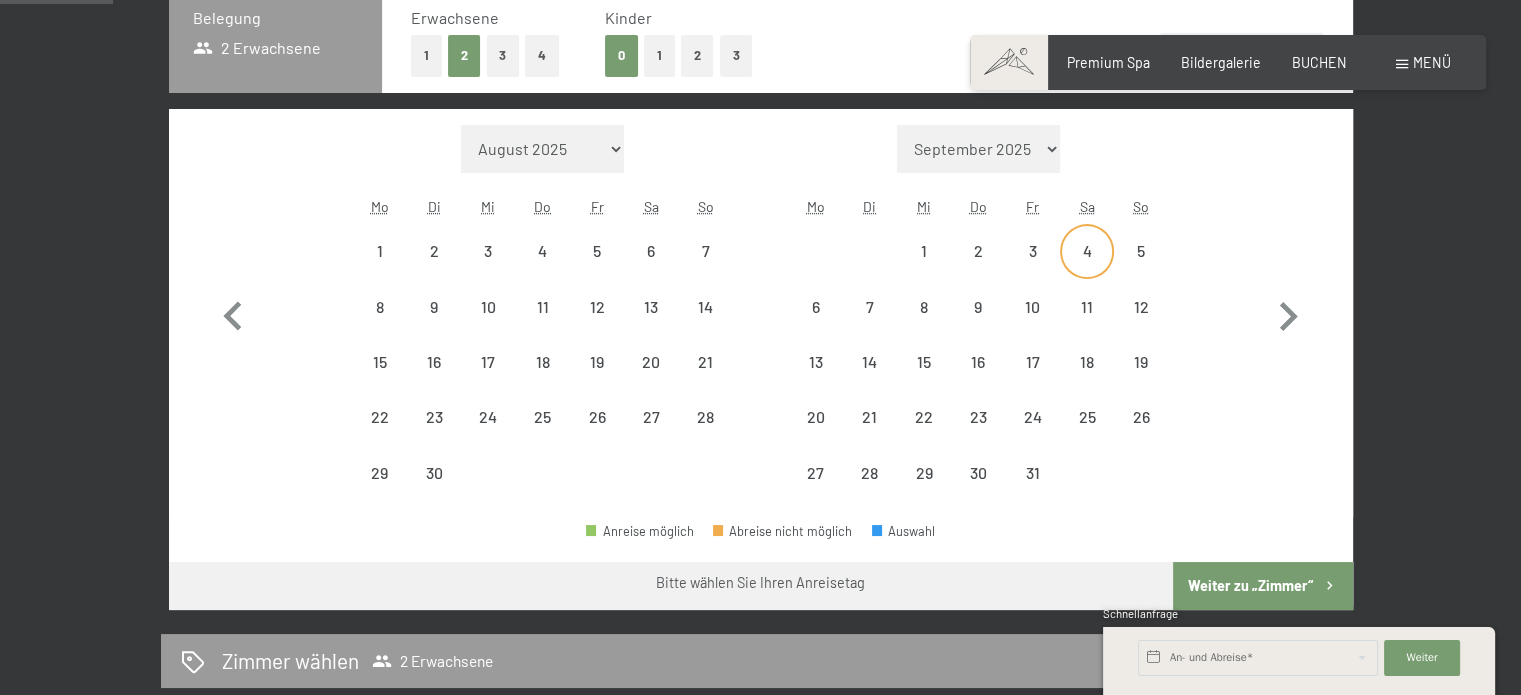 click on "4" at bounding box center [1087, 268] 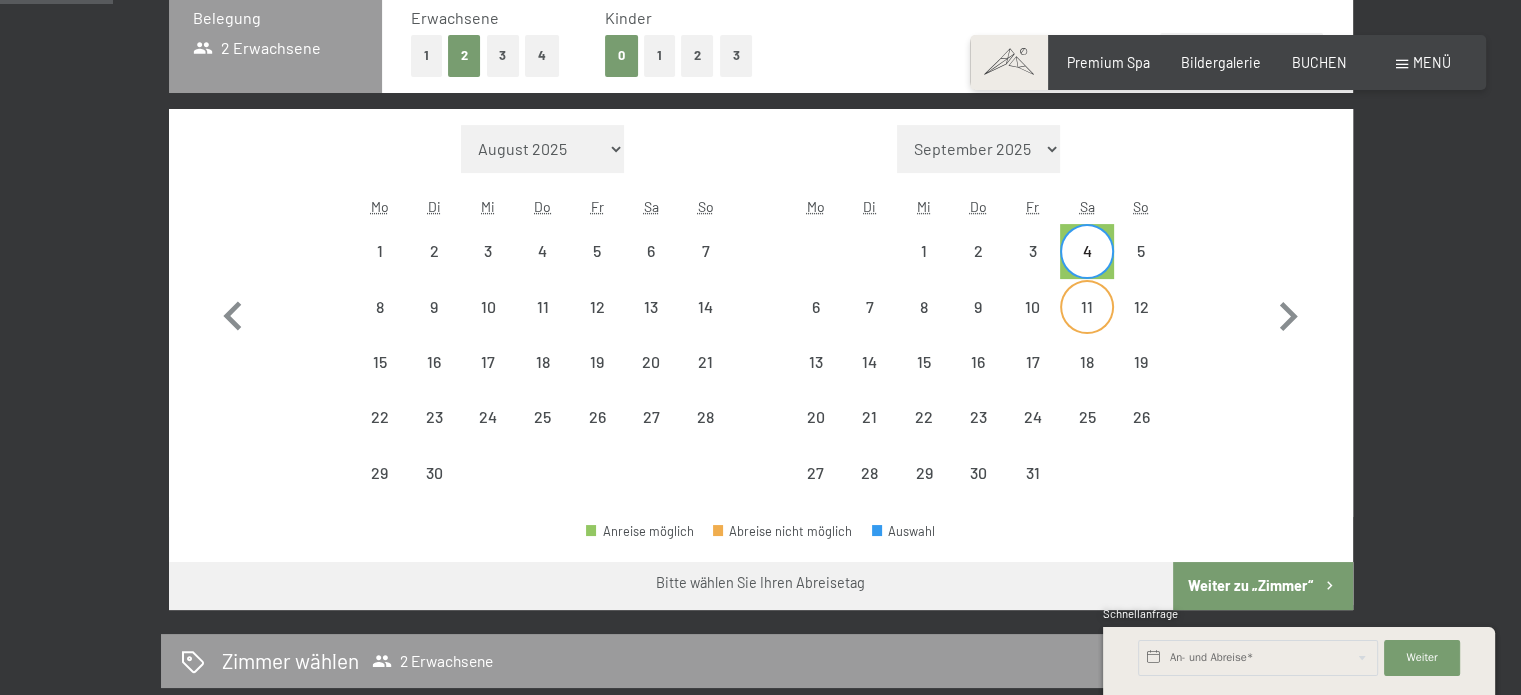 click on "11" at bounding box center (1087, 324) 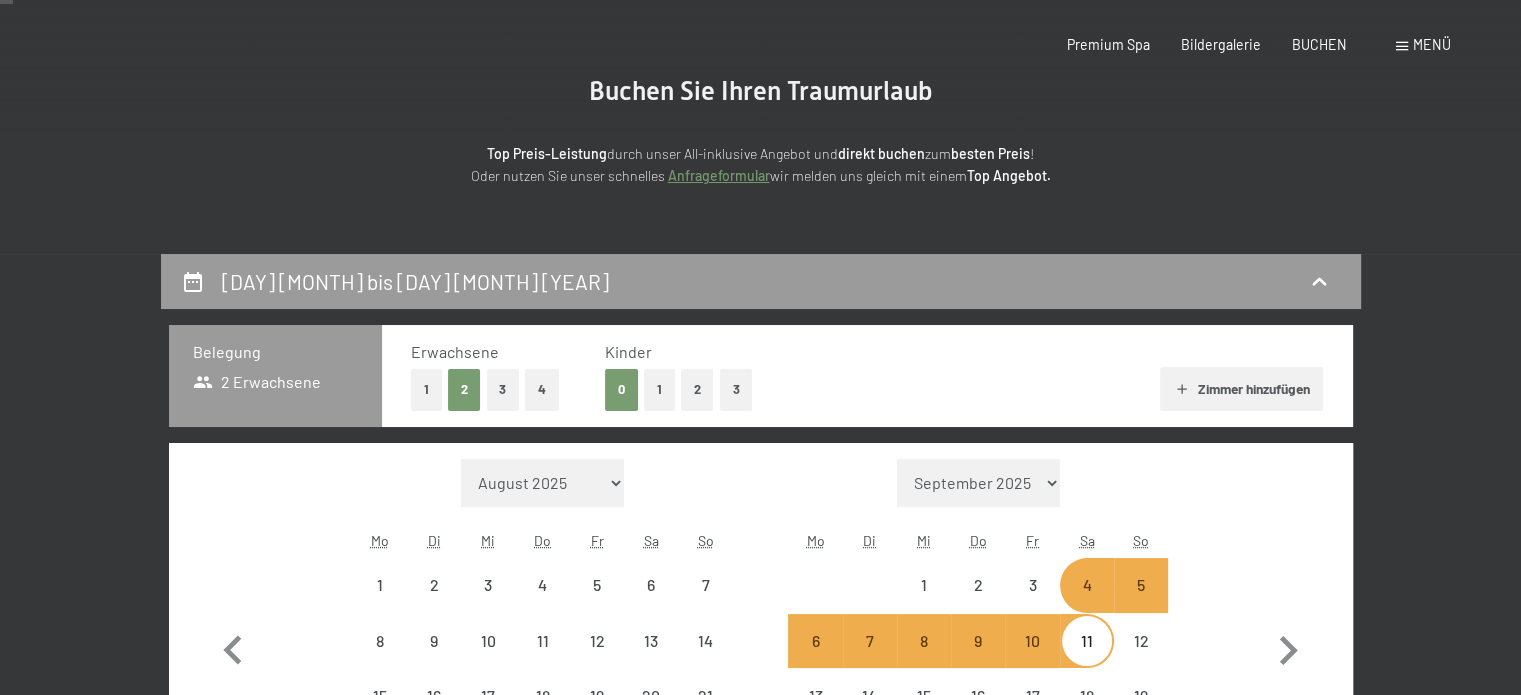 scroll, scrollTop: 0, scrollLeft: 0, axis: both 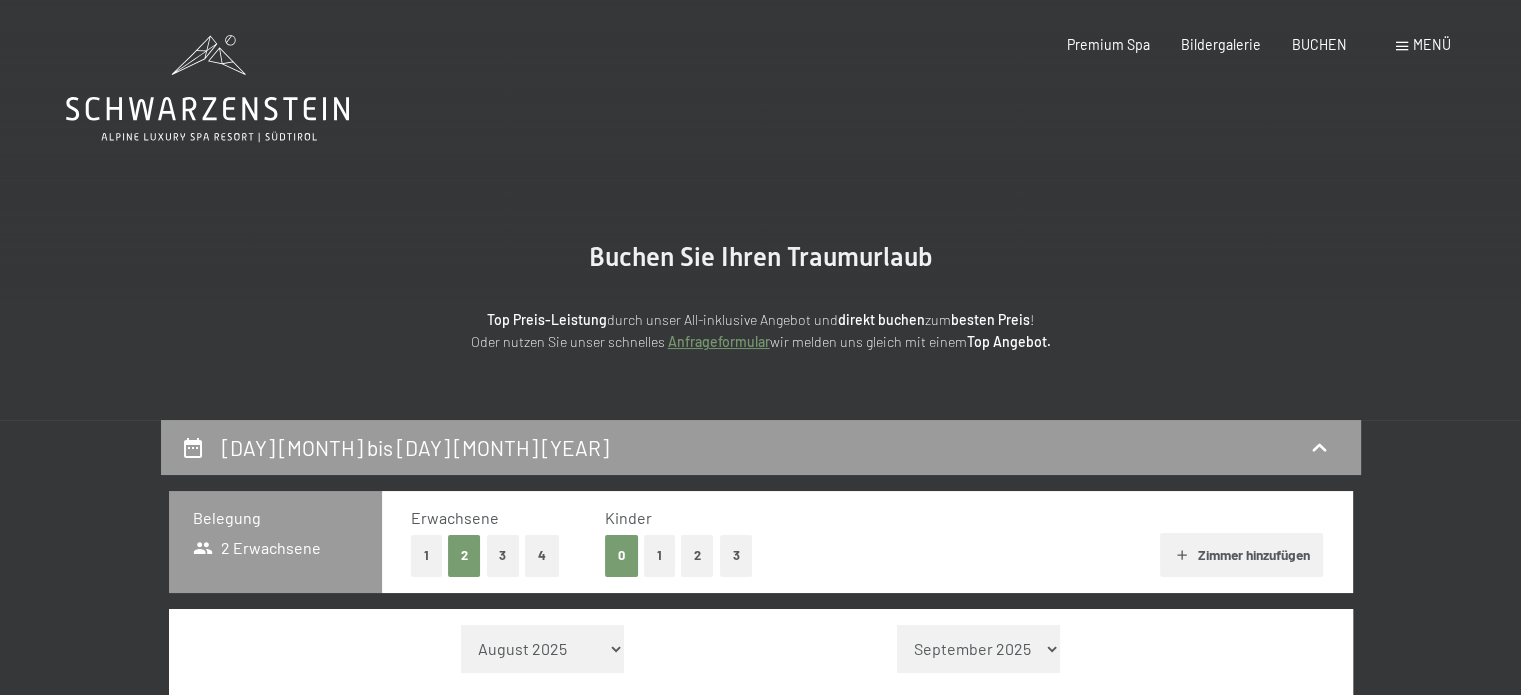 click on "Buchen Sie Ihren Traumurlaub             Top Preis-Leistung  durch unser All-inklusive Angebot und  direkt buchen  zum  besten Preis !  Oder nutzen Sie unser schnelles   Anfrageformular  wir melden uns gleich mit einem  Top Angebot.         Weiterlesen                 4. Juli bis 11. Juli 2026 Belegung 2 Erwachsene  Erwachsene 1 2 3 4 Kinder 0 1 2 3   Zimmer hinzufügen   Monat/Jahr August 2025 September 2025 Oktober 2025 November 2025 Dezember 2025 Januar 2026 Februar 2026 März 2026 April 2026 Mai 2026 Juni 2026 Juli 2026 August 2026 September 2026 Oktober 2026 November 2026 Dezember 2026 Januar 2027 Februar 2027 März 2027 April 2027 Mai 2027 Juni 2027 Juli 2027 August 2027 Mo Di Mi Do Fr Sa So 1 2 3 4 5 6 7 8 9 10 11 12 13 14 15 16 17 18 19 20 21 22 23 24 25 26 27 28 29 30 Monat/Jahr September 2025 Oktober 2025 November 2025 Dezember 2025 Januar 2026 Februar 2026 März 2026 April 2026 Mai 2026 Juni 2026 Juli 2026 August 2026 September 2026 Oktober 2026 November 2026 Mai 2027" at bounding box center (760, 847) 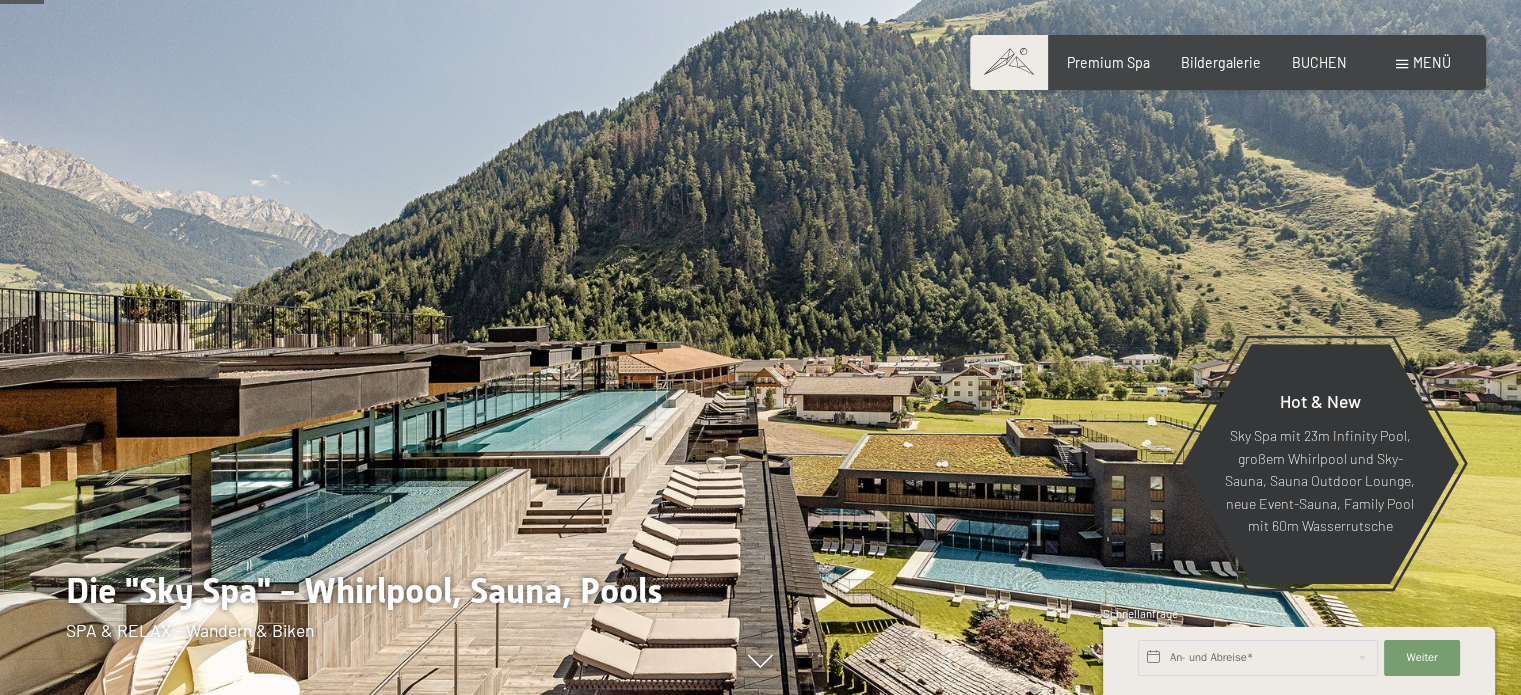 scroll, scrollTop: 333, scrollLeft: 0, axis: vertical 